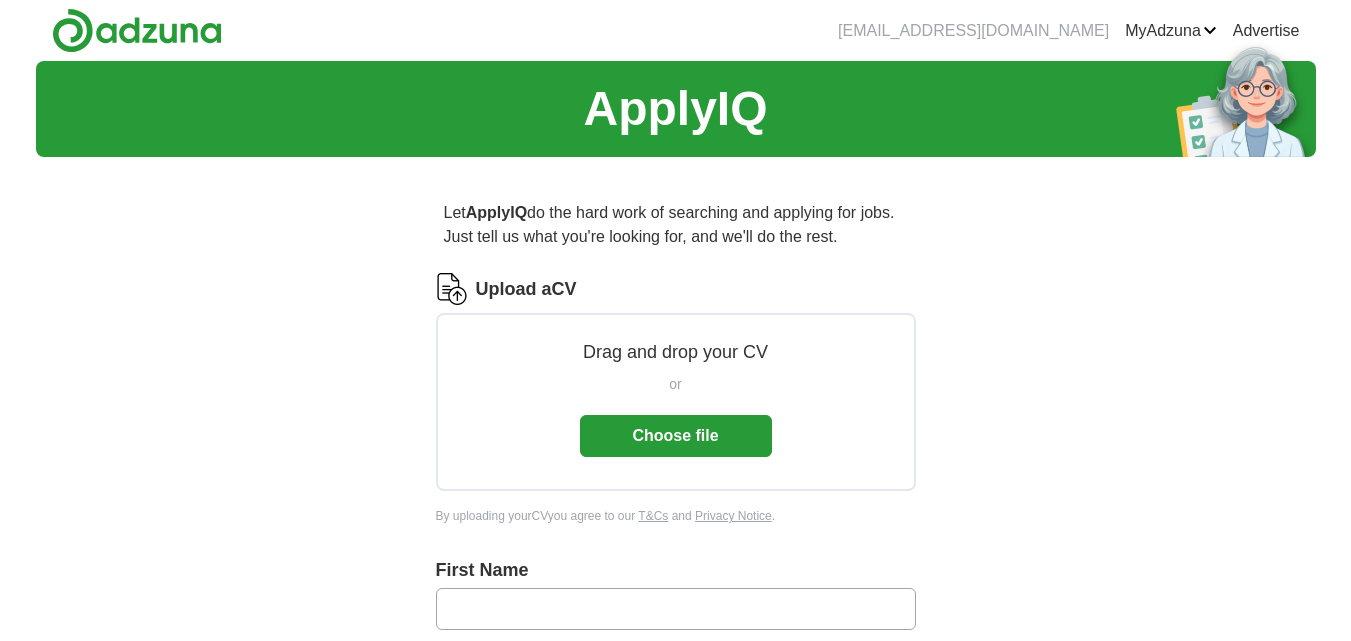scroll, scrollTop: 0, scrollLeft: 0, axis: both 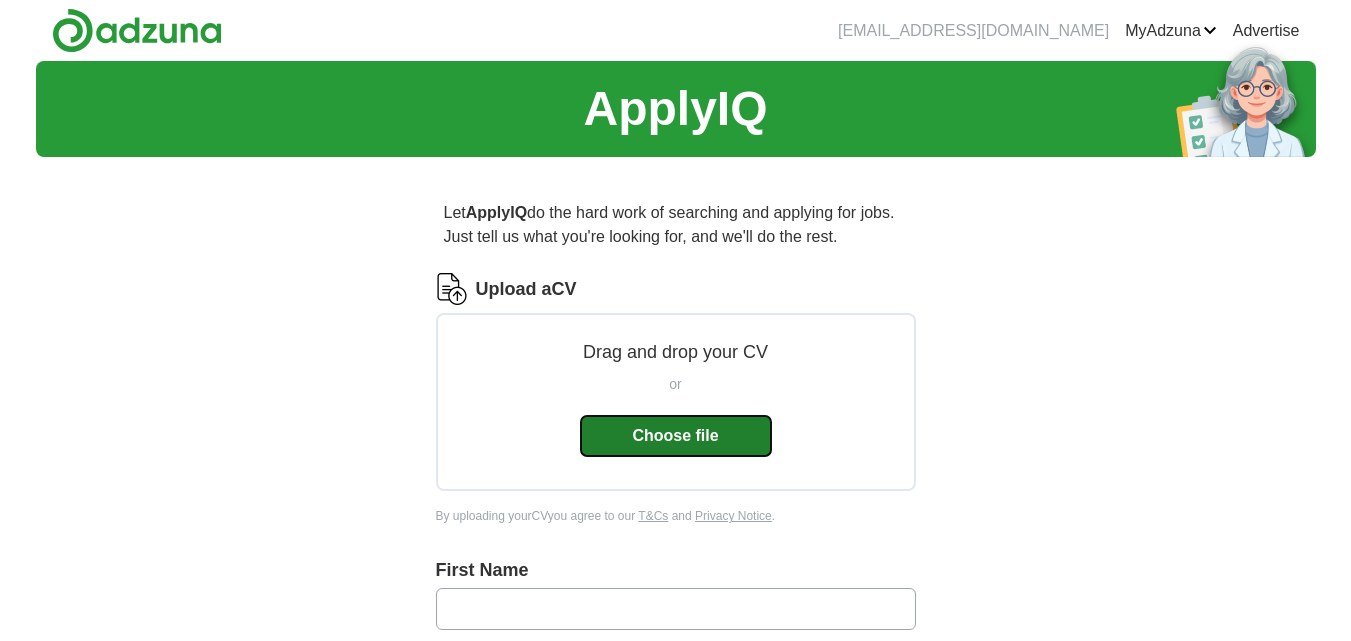 click on "Choose file" at bounding box center (676, 436) 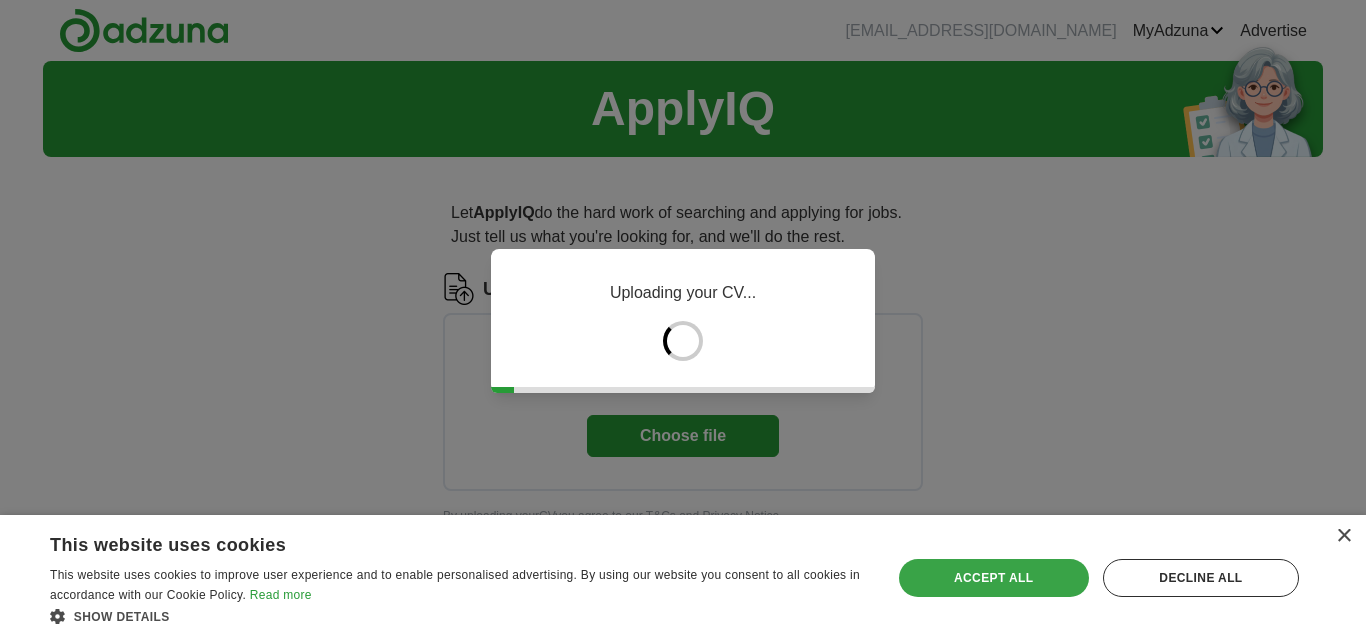 click on "Accept all" at bounding box center [994, 578] 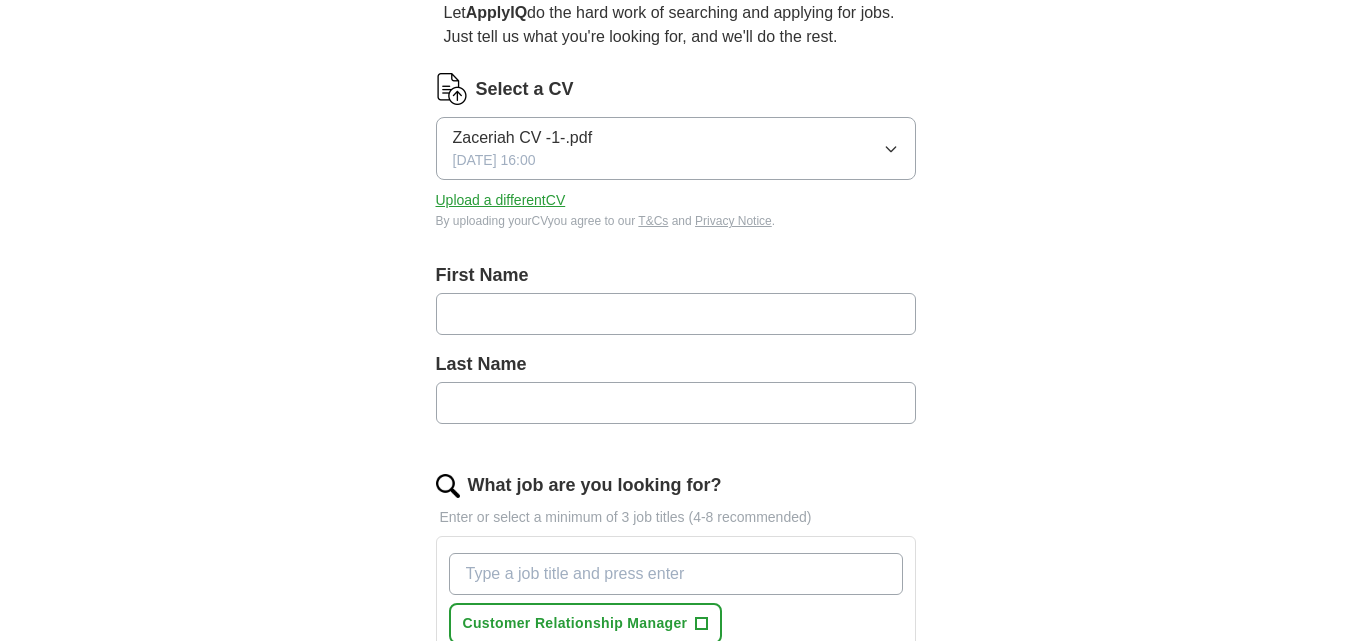 scroll, scrollTop: 203, scrollLeft: 0, axis: vertical 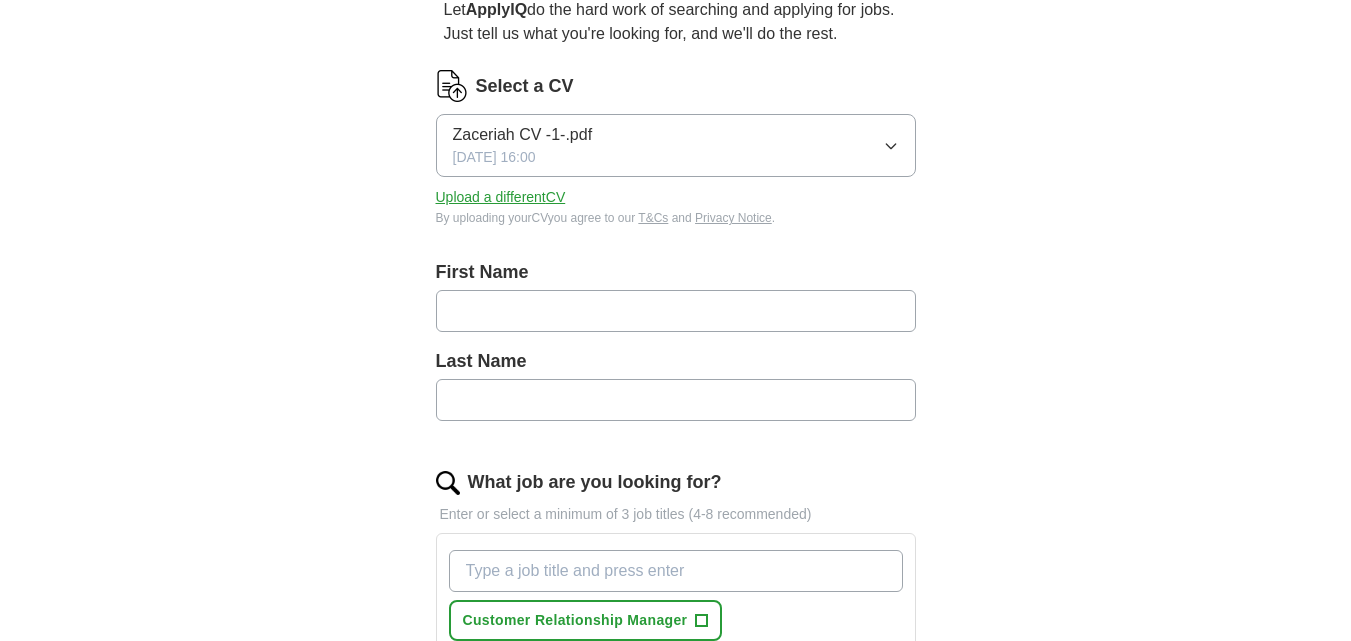 click at bounding box center (676, 311) 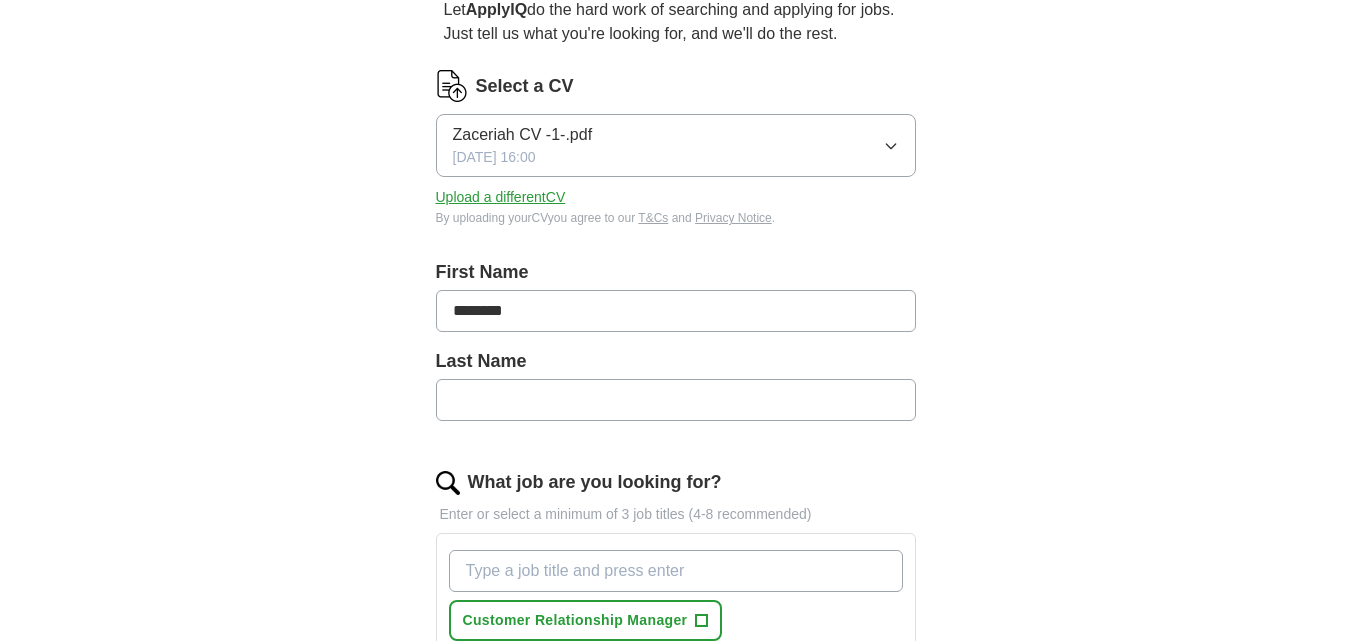 type on "*******" 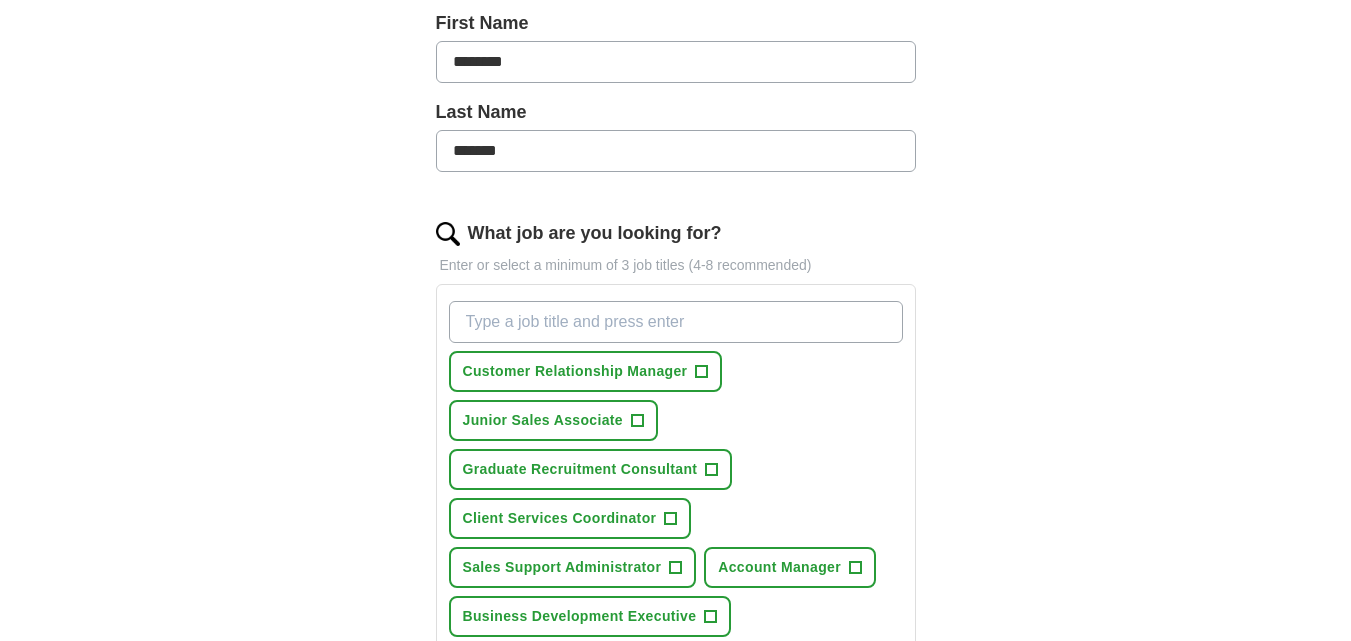scroll, scrollTop: 453, scrollLeft: 0, axis: vertical 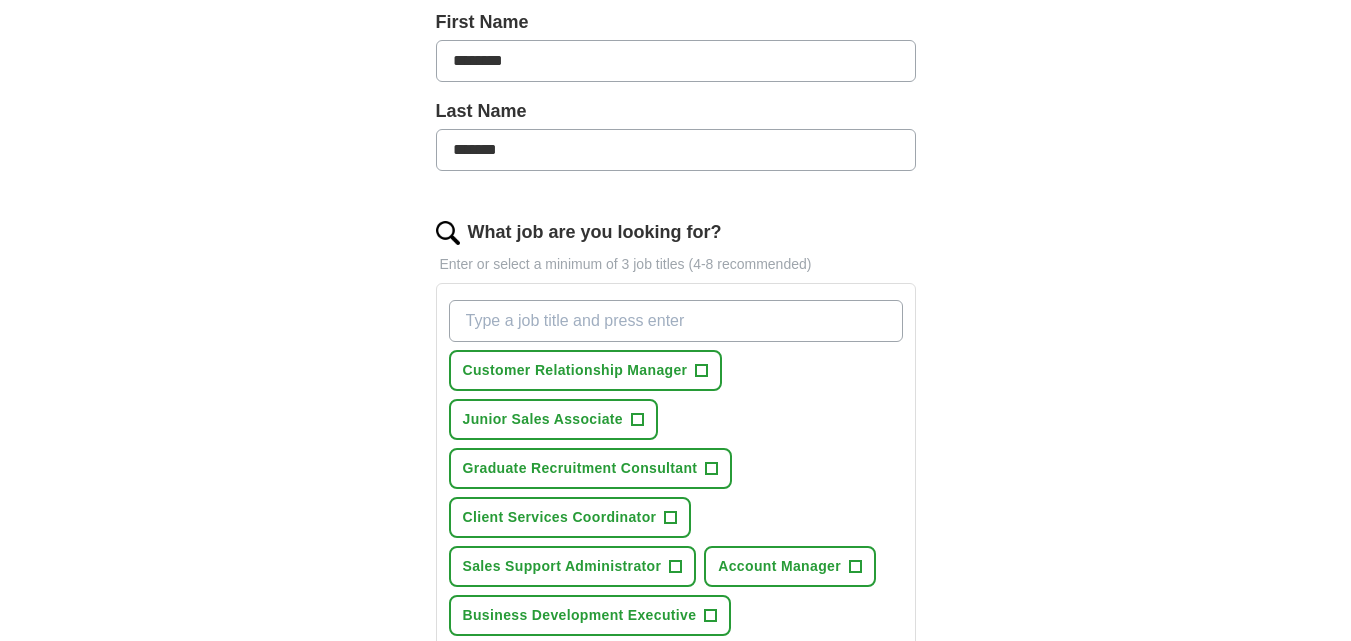 click on "What job are you looking for?" at bounding box center [676, 321] 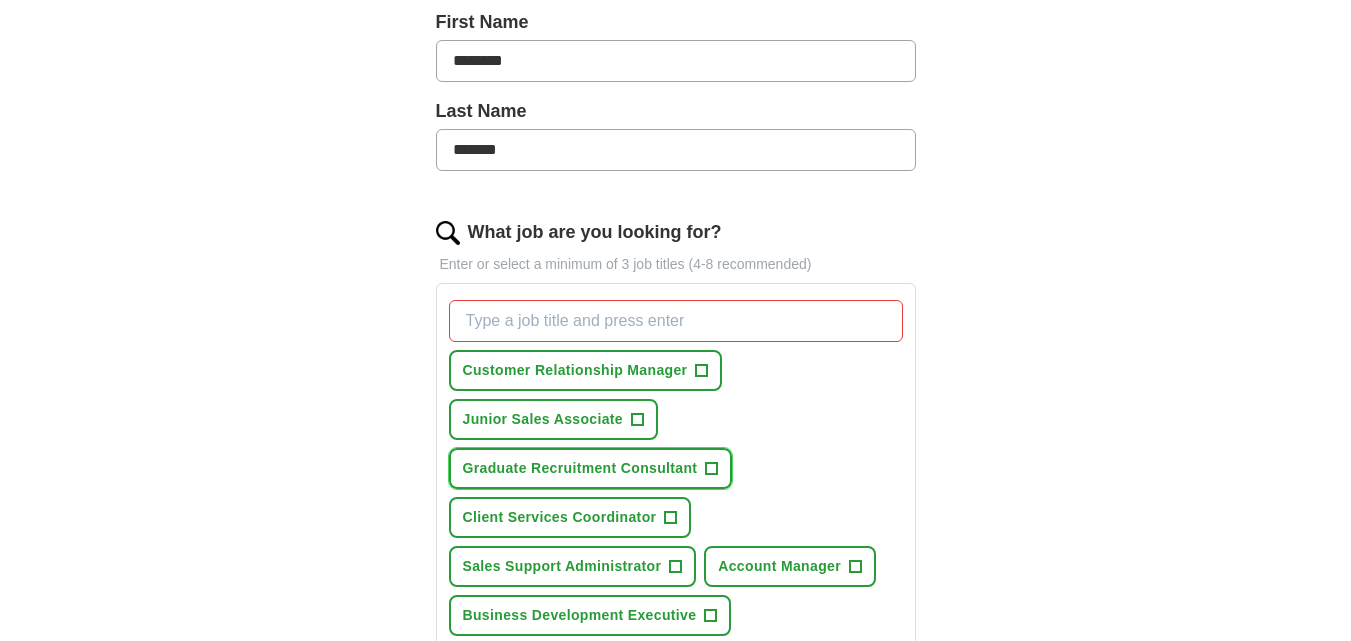 click on "Graduate Recruitment Consultant +" at bounding box center (591, 468) 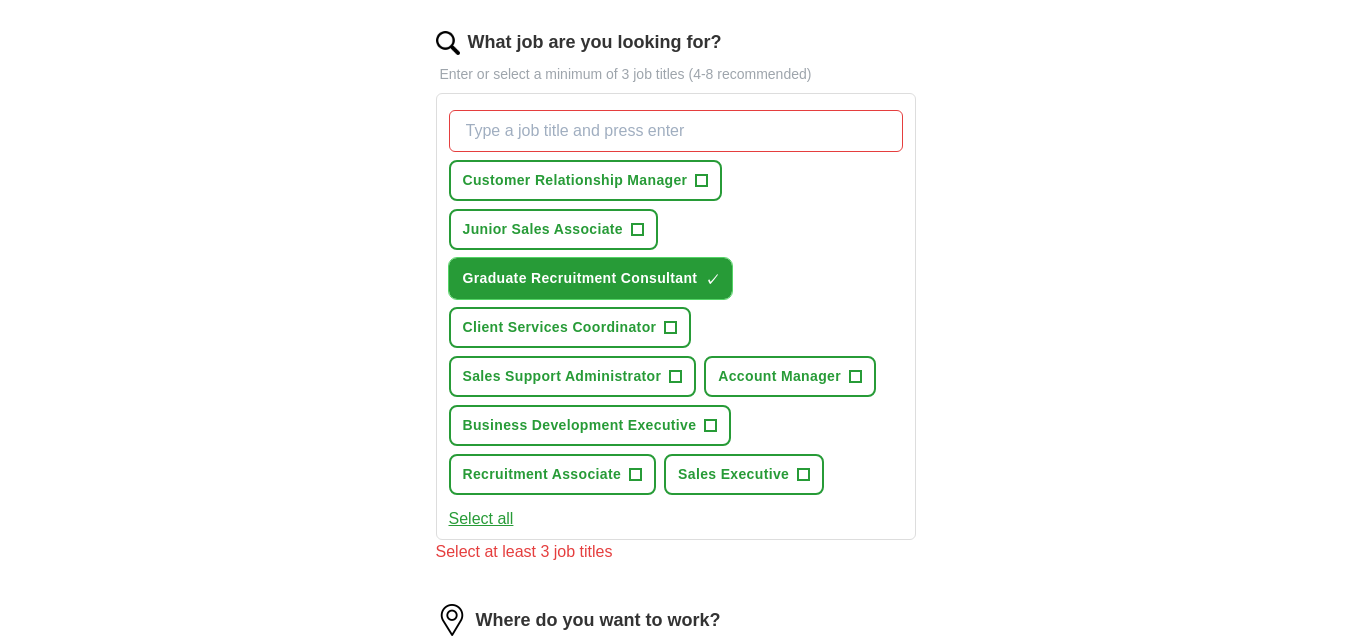 scroll, scrollTop: 644, scrollLeft: 0, axis: vertical 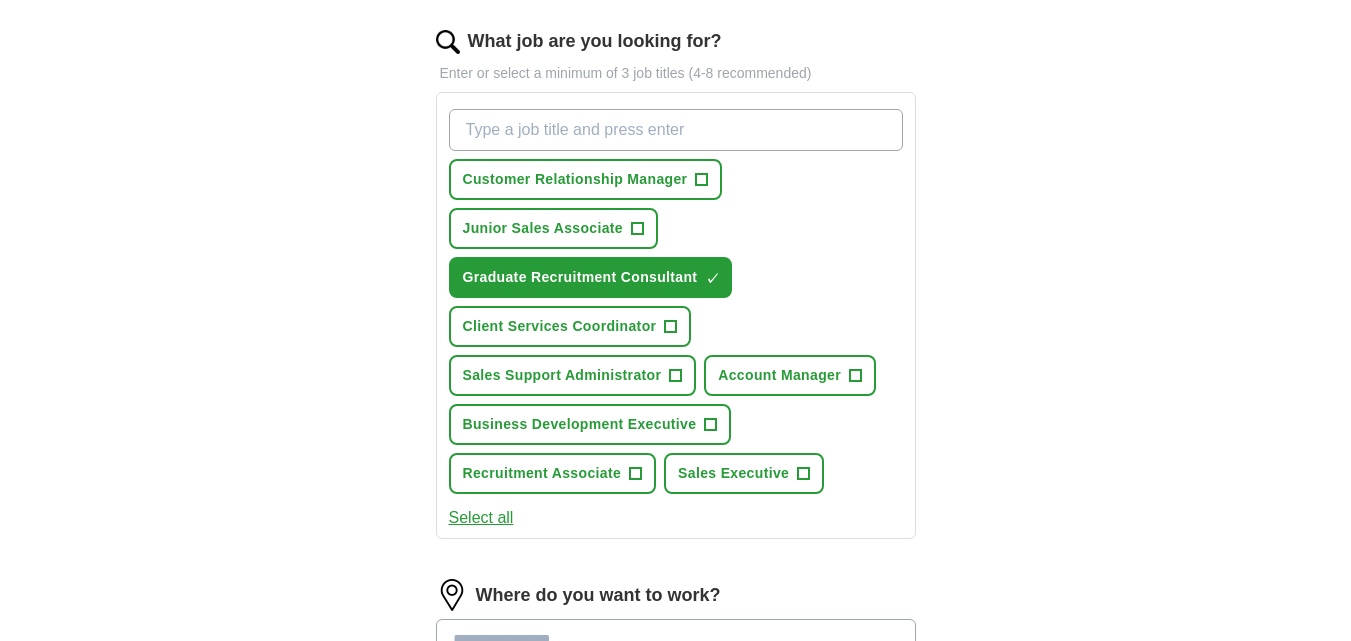 click on "What job are you looking for?" at bounding box center (676, 130) 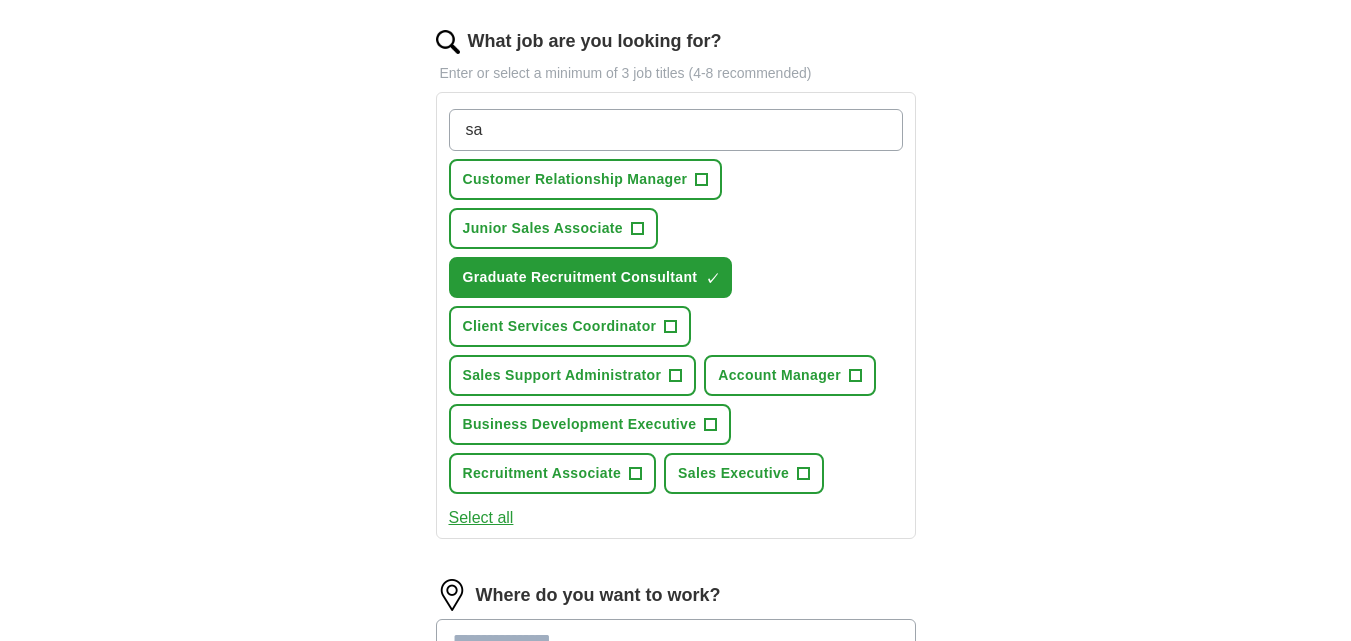 type on "s" 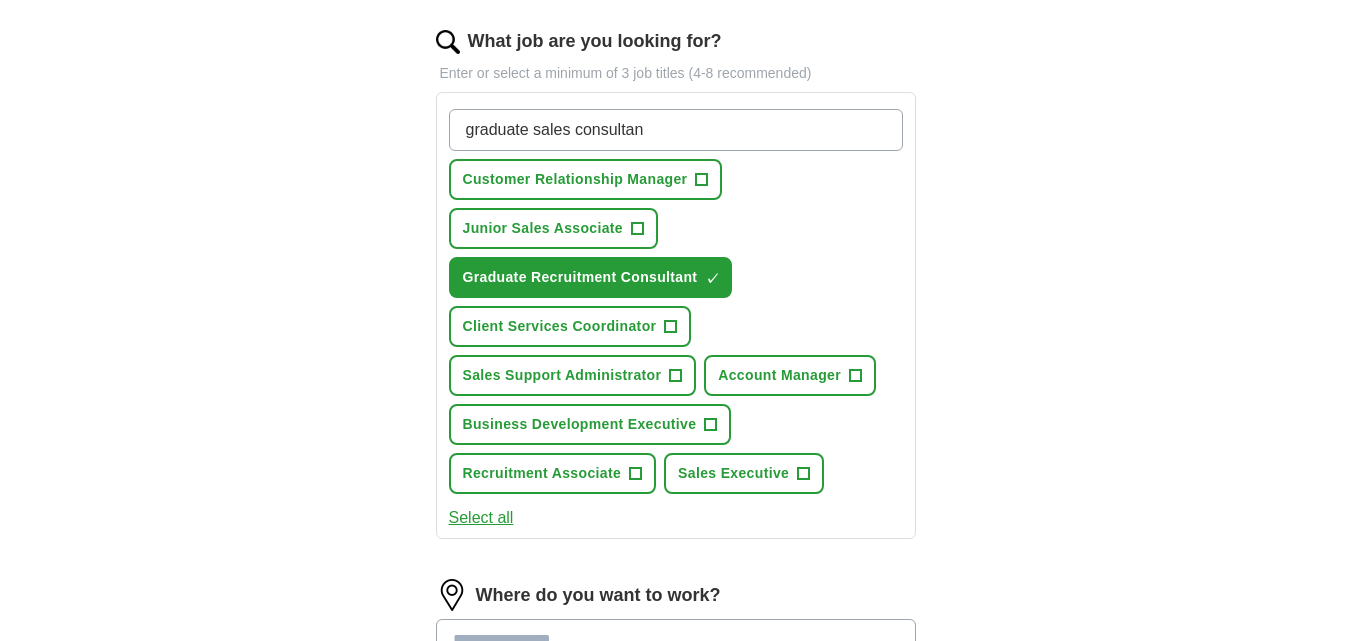 type on "graduate sales consultant" 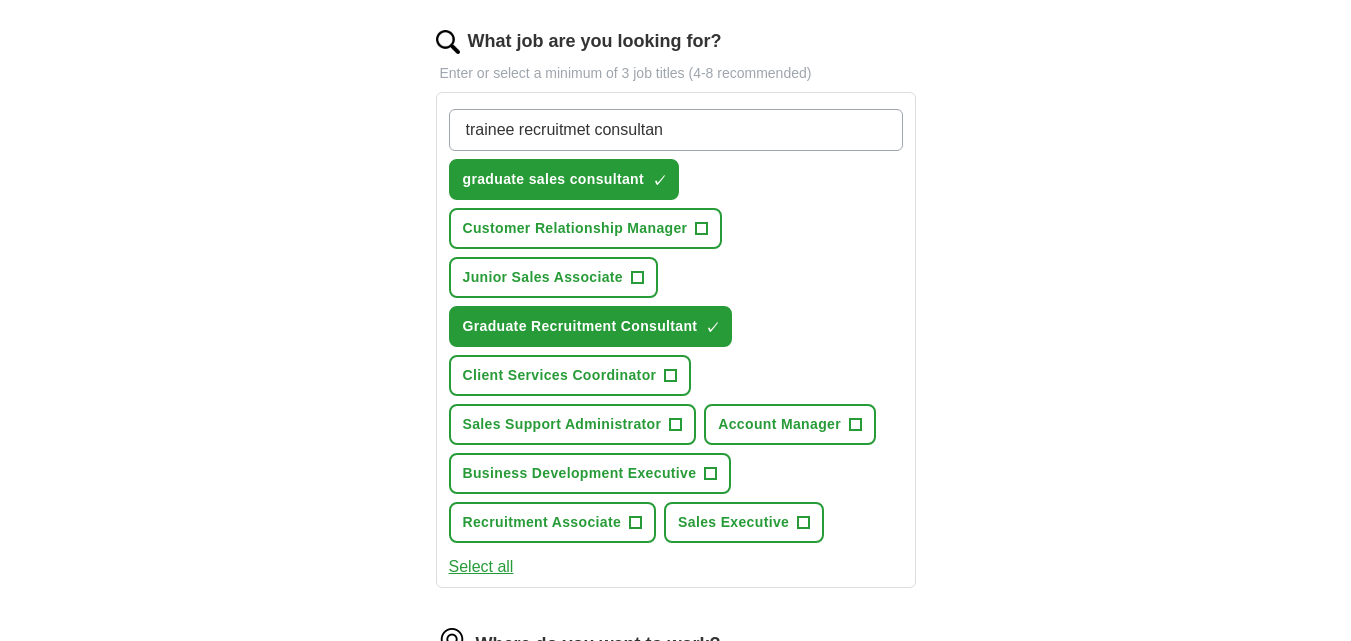 type on "trainee recruitmet consultant" 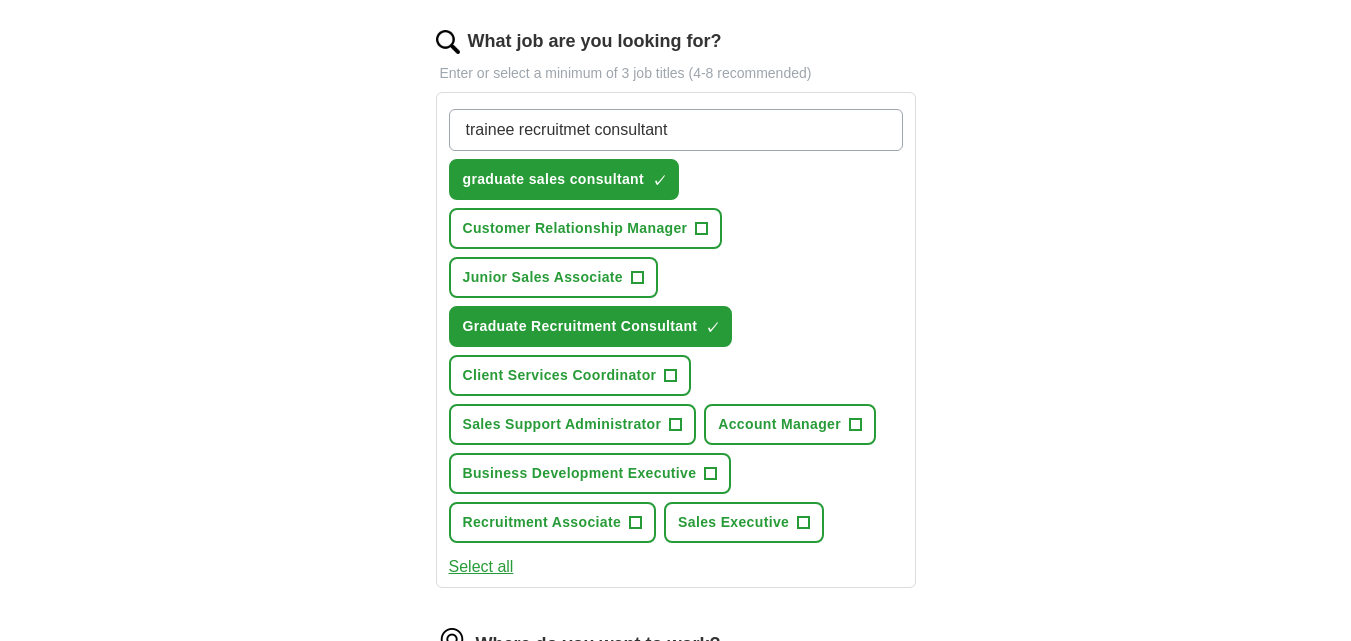 type 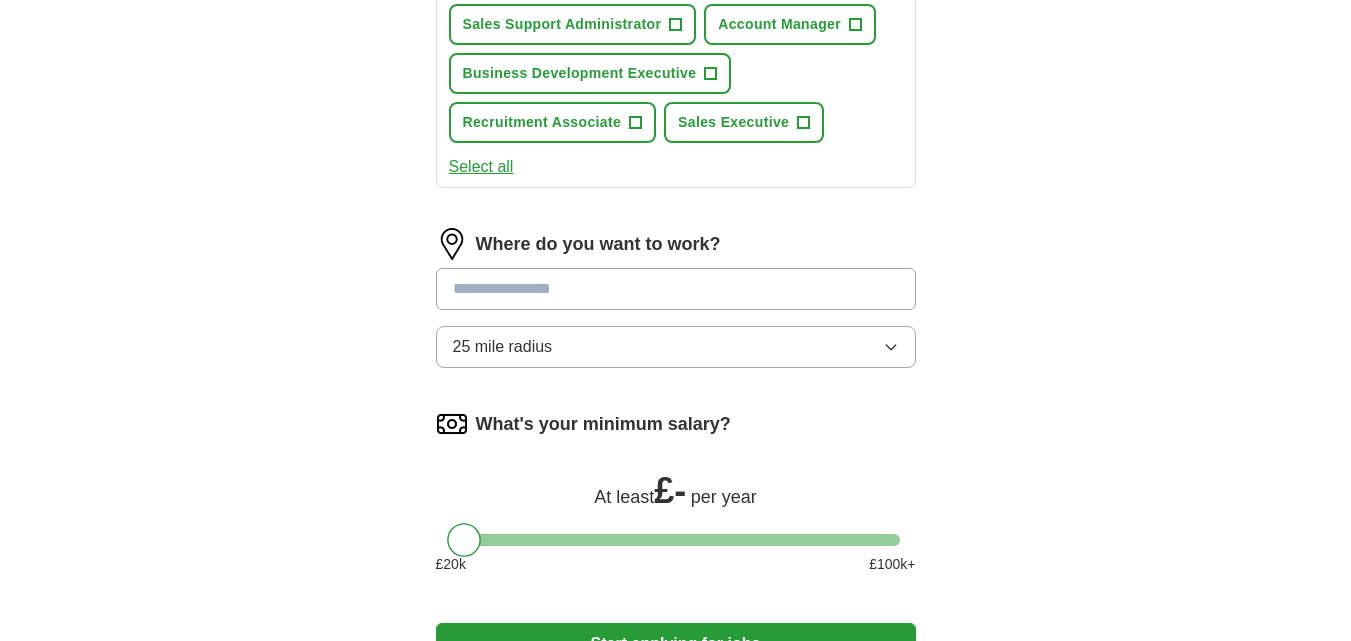 scroll, scrollTop: 1094, scrollLeft: 0, axis: vertical 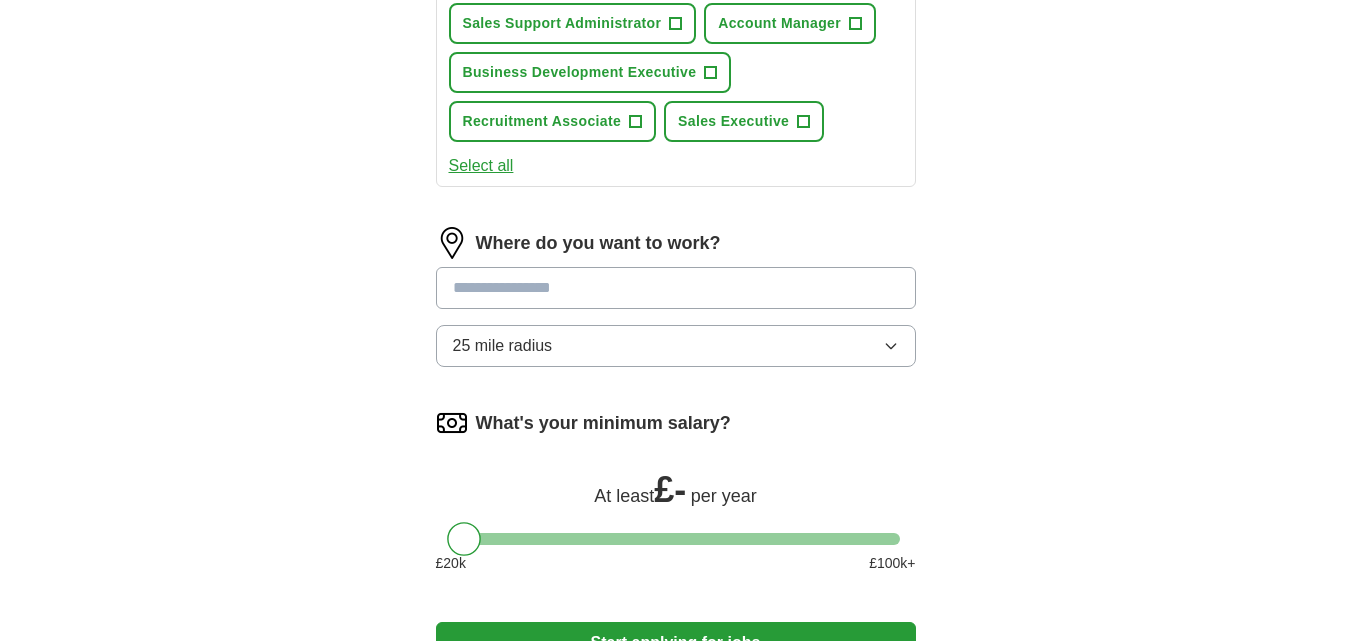 click at bounding box center (676, 288) 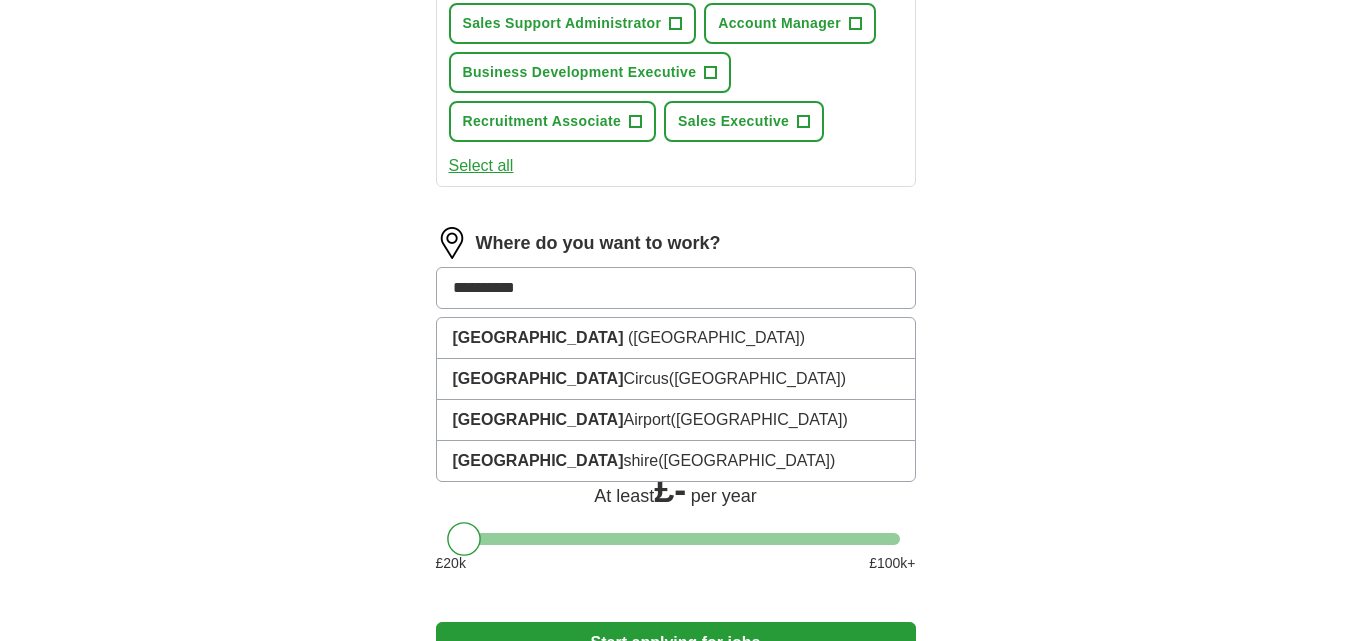 type on "**********" 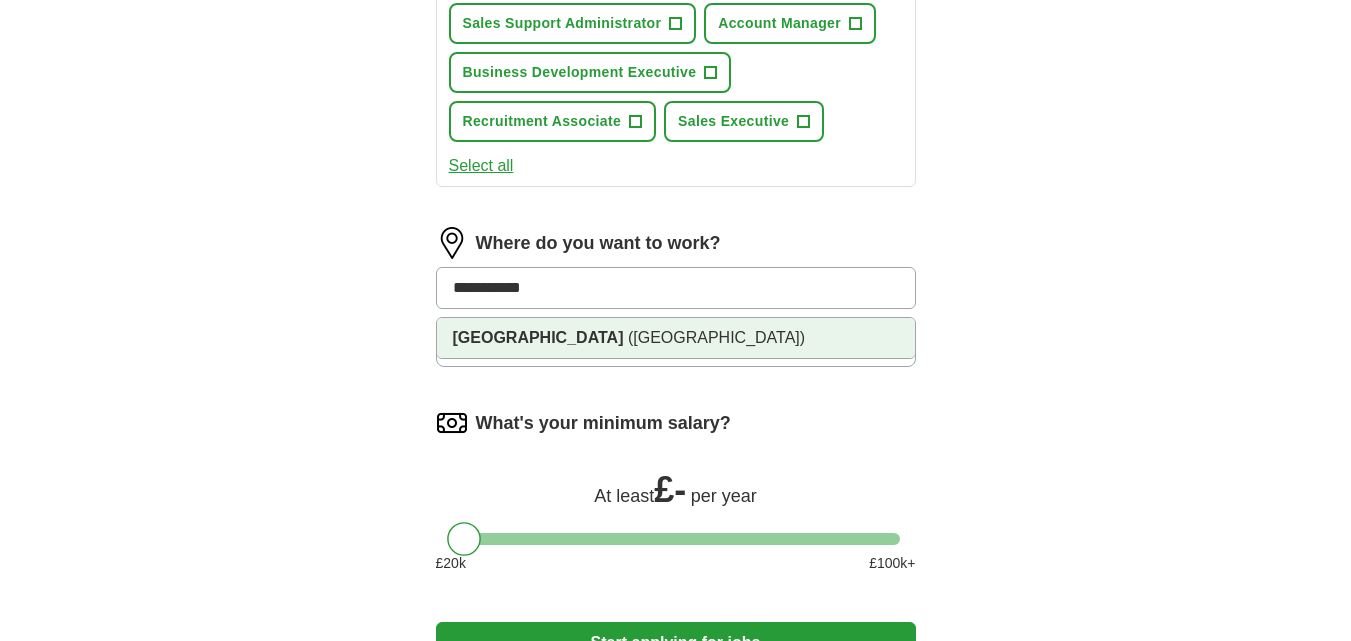 click on "([GEOGRAPHIC_DATA])" at bounding box center (716, 337) 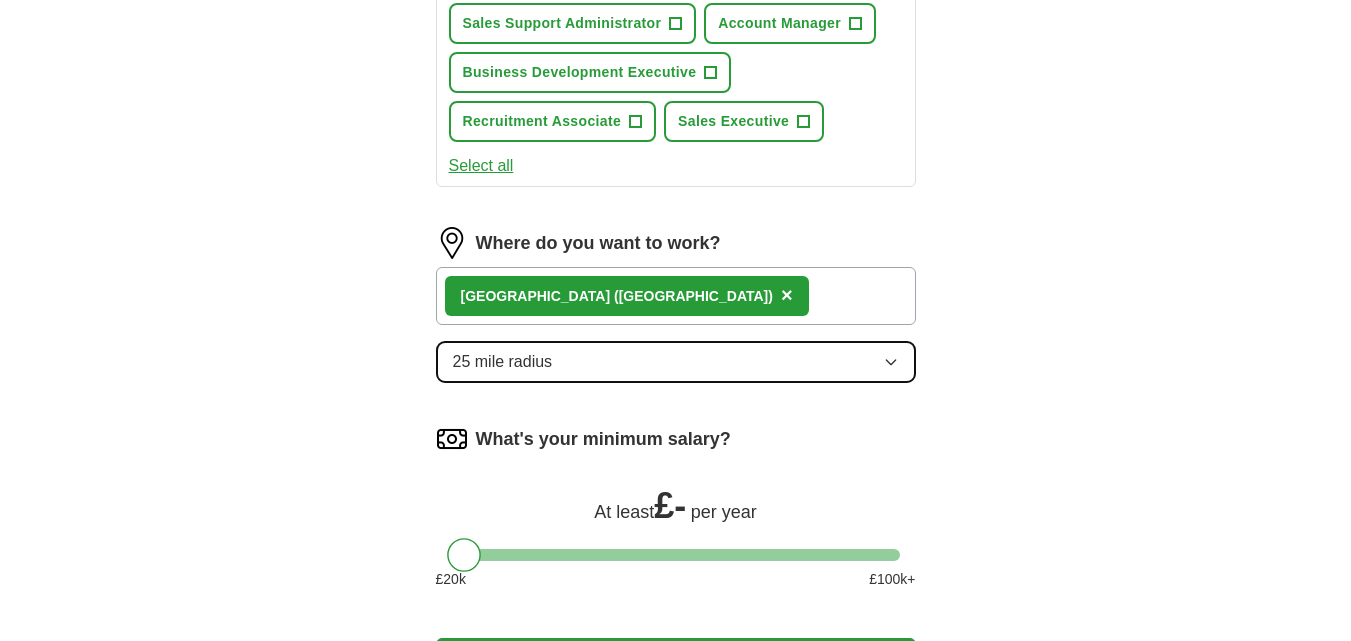 click on "25 mile radius" at bounding box center [676, 362] 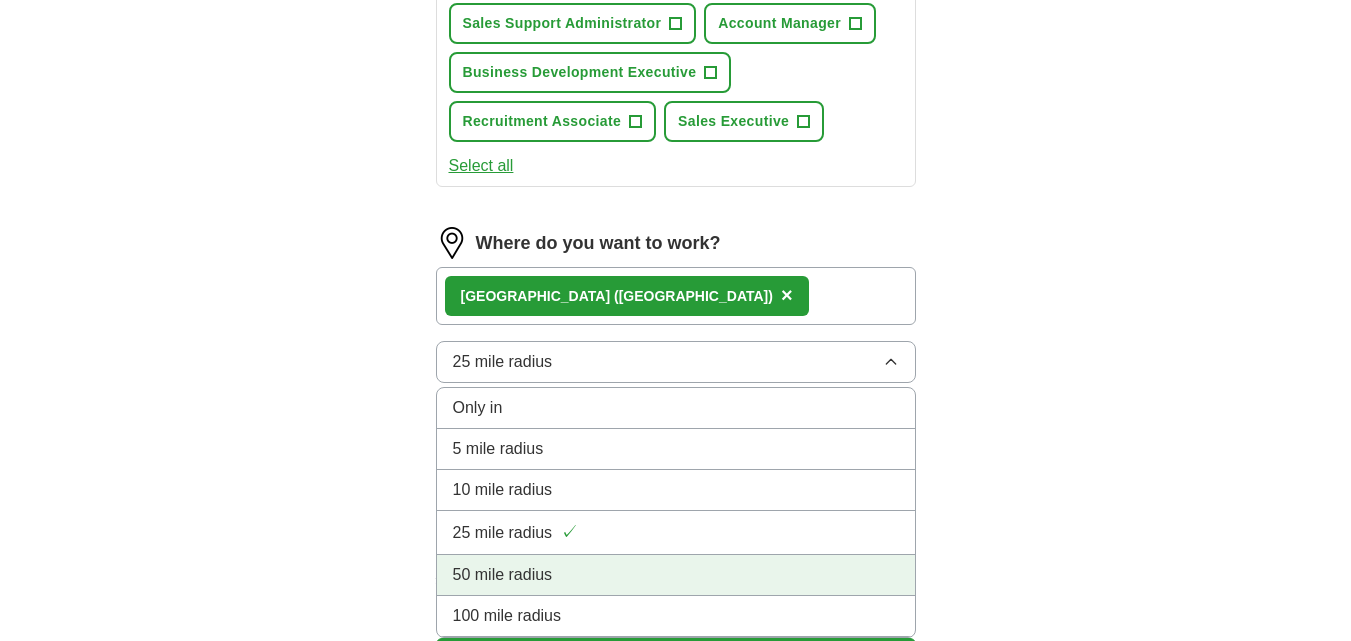 click on "50 mile radius" at bounding box center (676, 575) 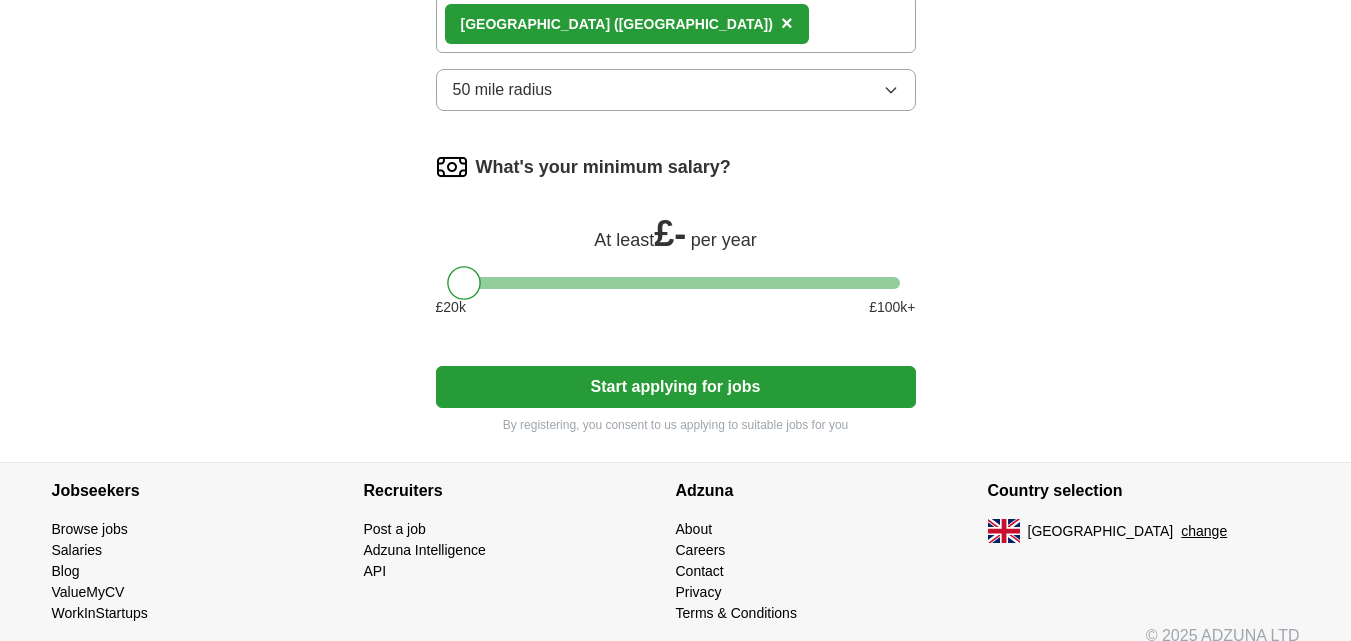 scroll, scrollTop: 1367, scrollLeft: 0, axis: vertical 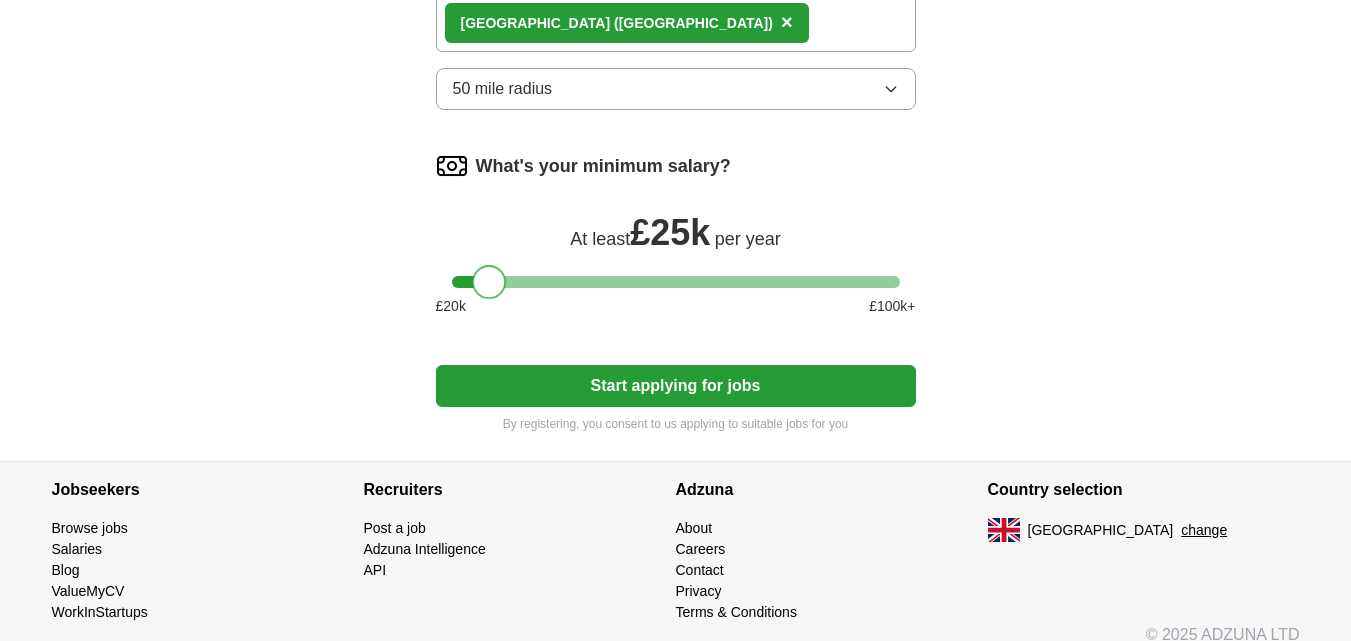 drag, startPoint x: 468, startPoint y: 292, endPoint x: 495, endPoint y: 291, distance: 27.018513 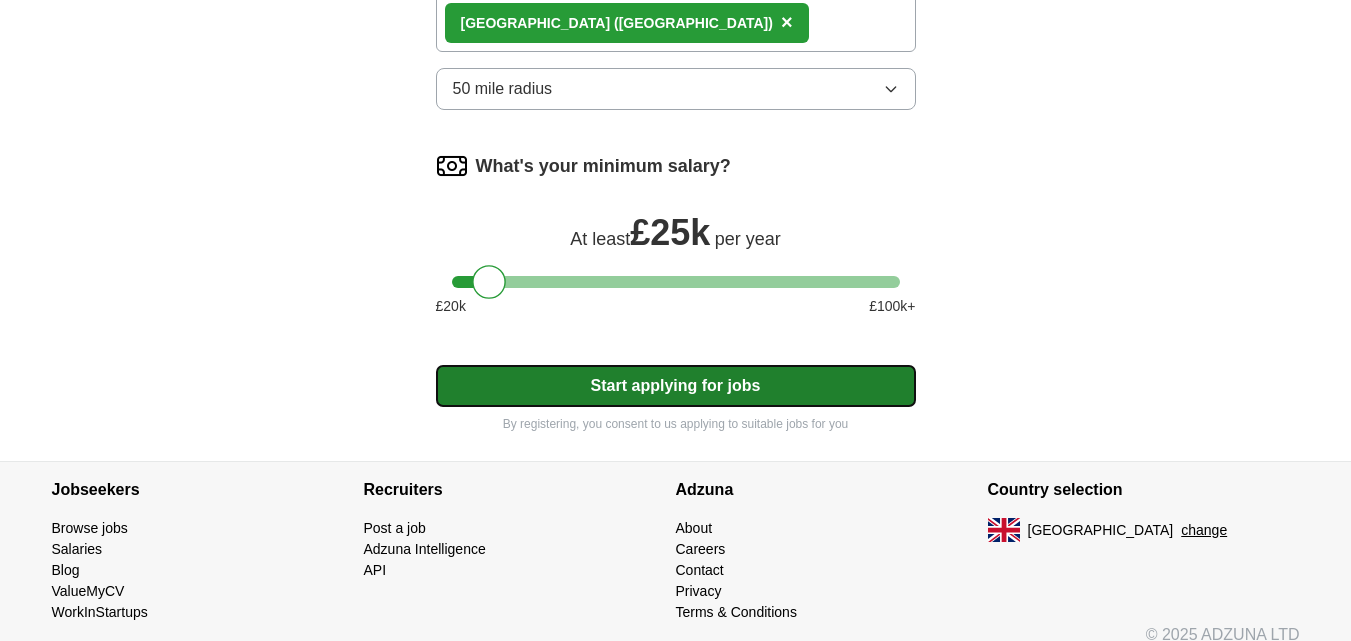 click on "Start applying for jobs" at bounding box center [676, 386] 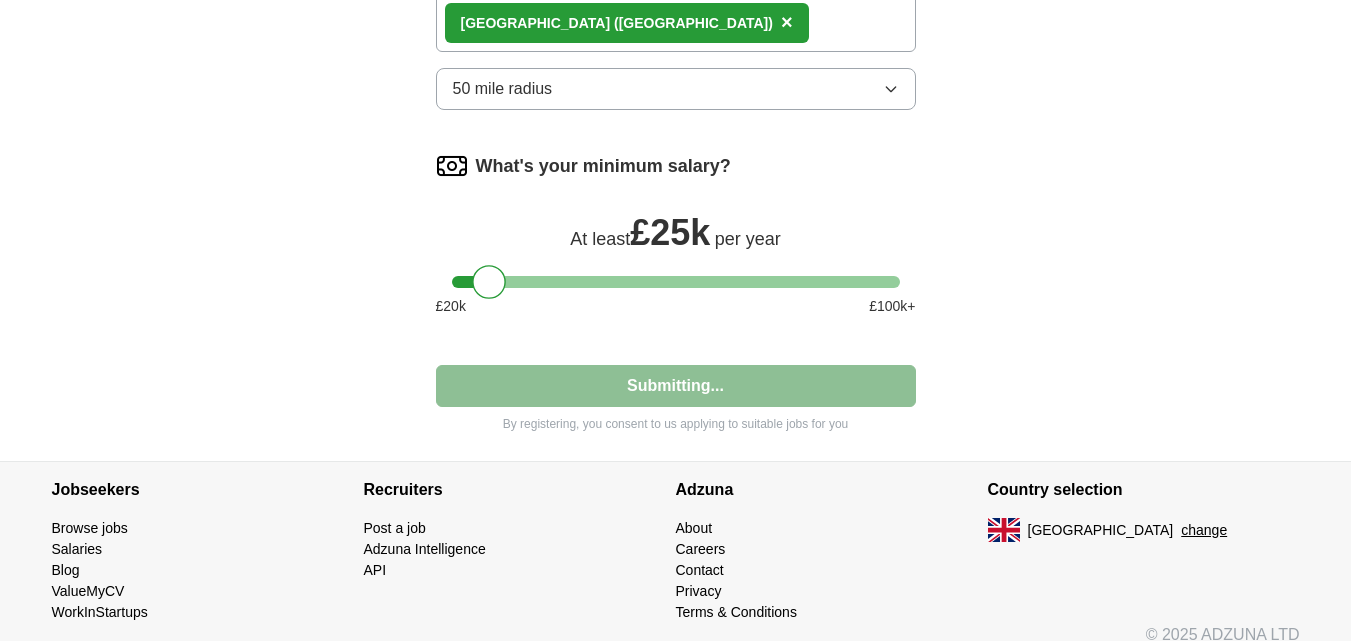 select on "**" 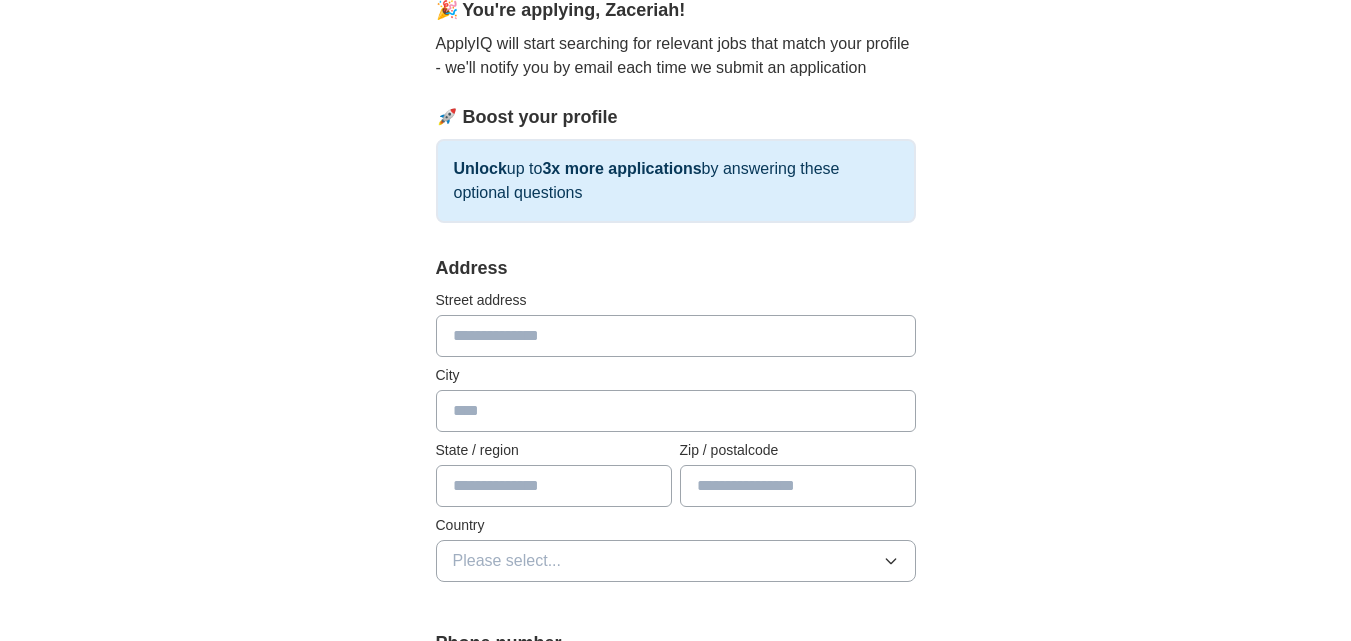 scroll, scrollTop: 197, scrollLeft: 0, axis: vertical 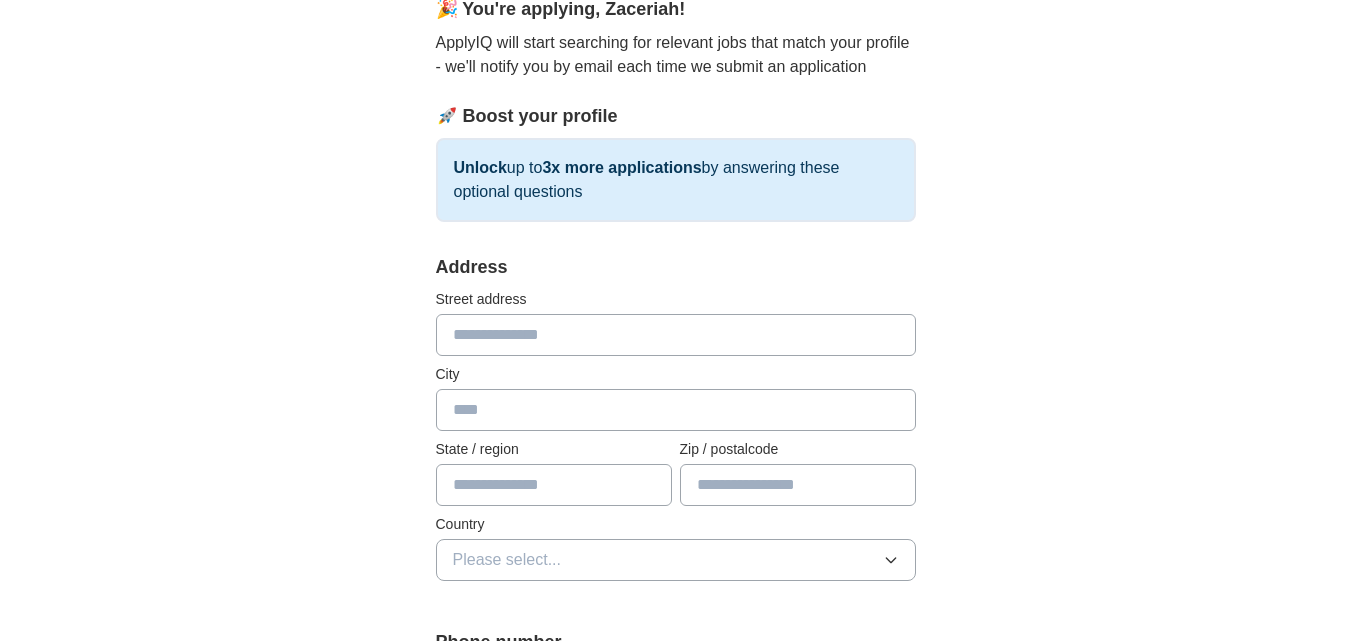 click at bounding box center (676, 335) 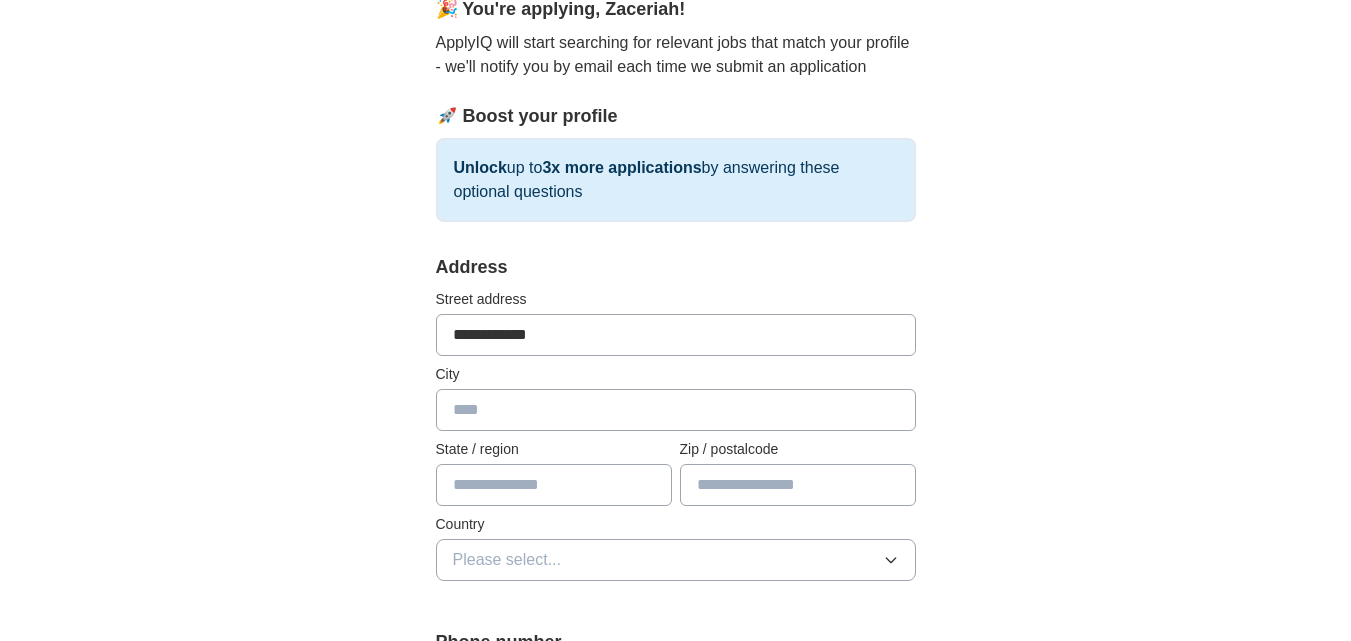 type on "**********" 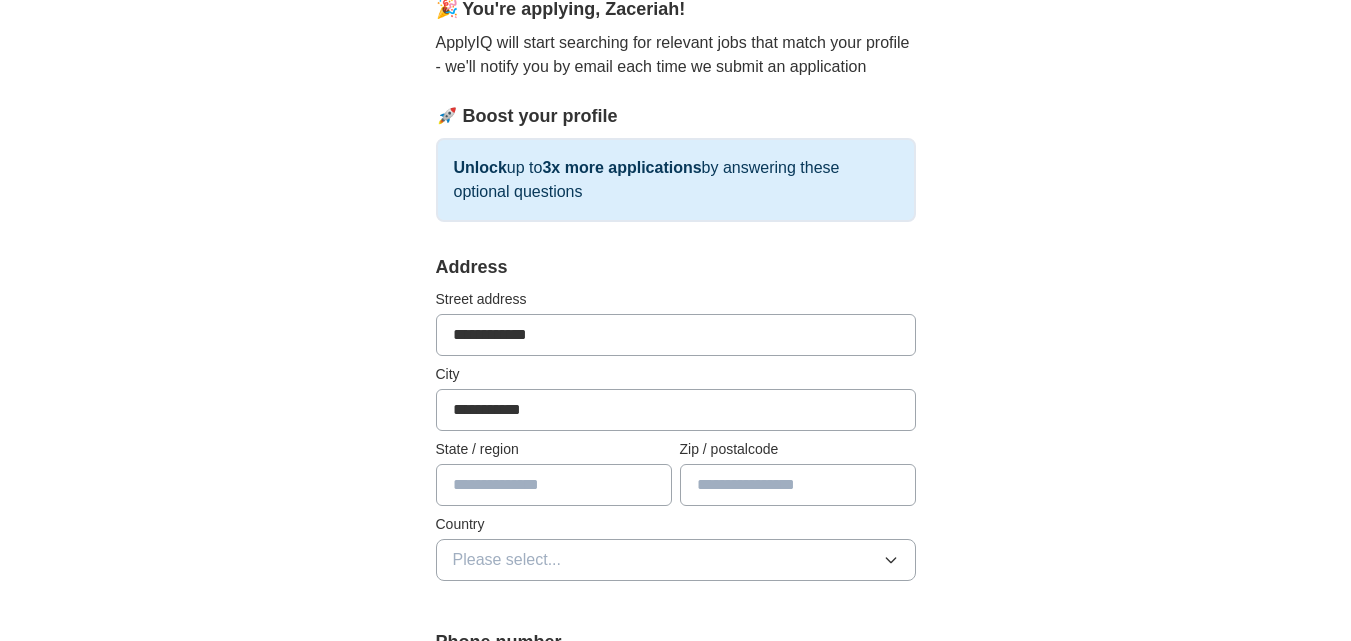 type on "**********" 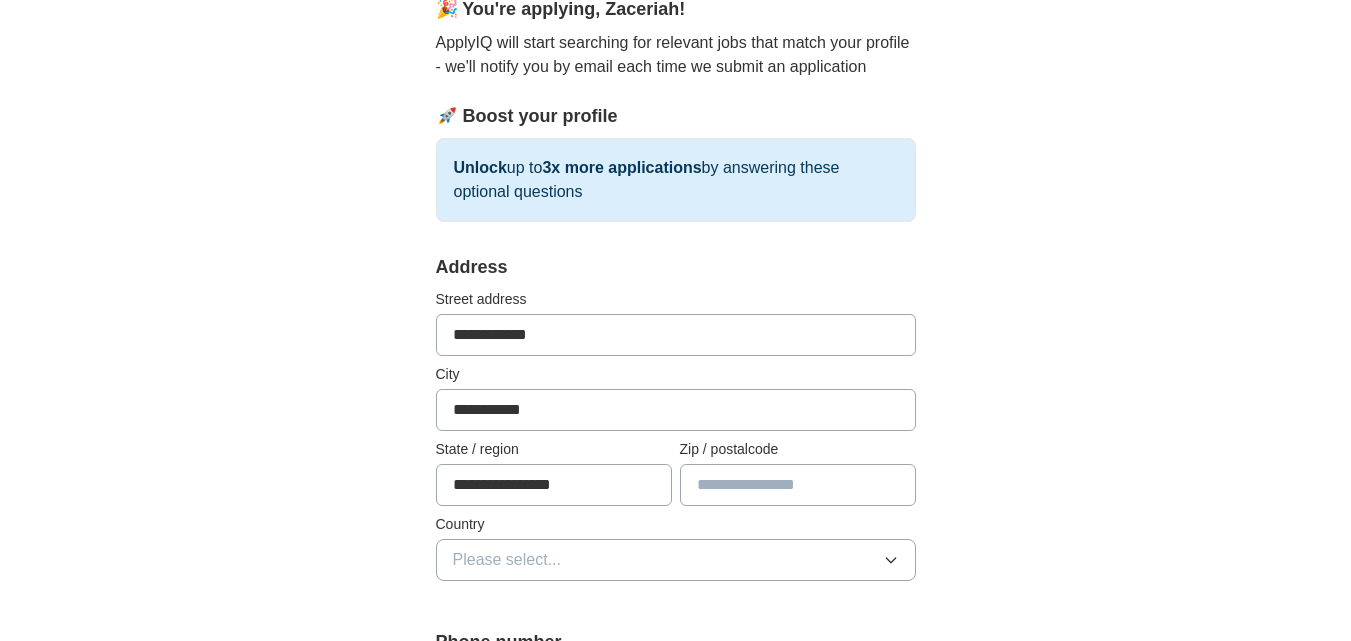 type on "********" 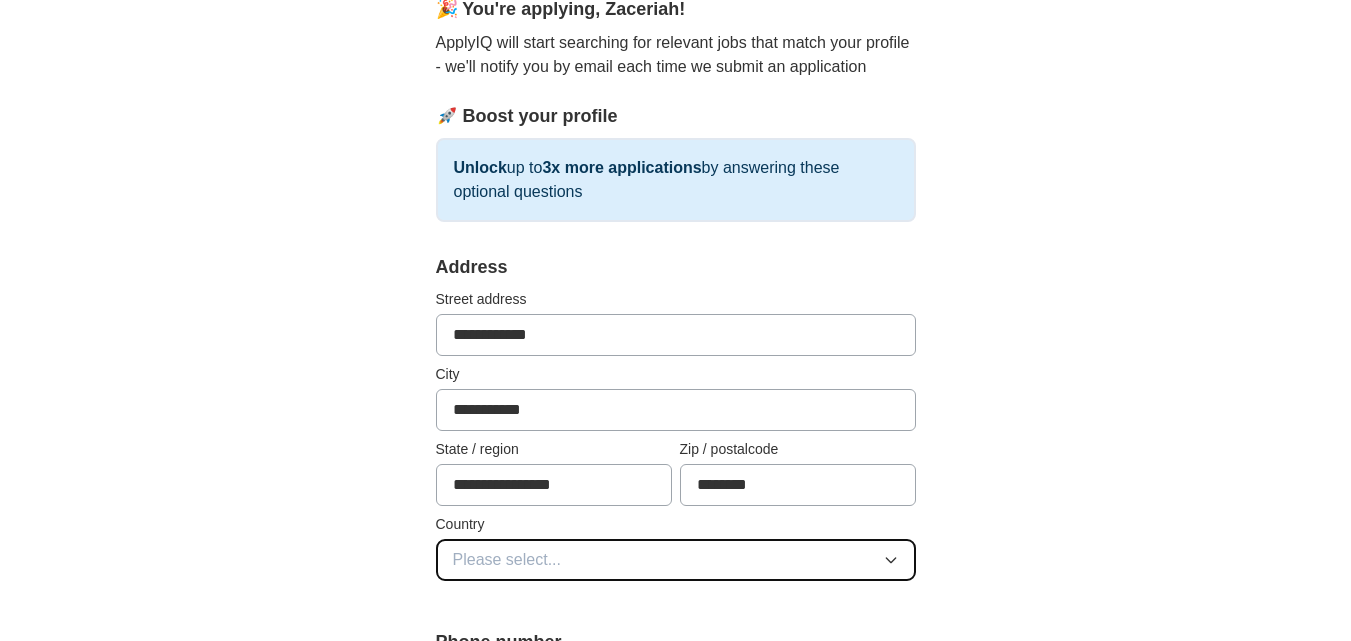 click on "Please select..." at bounding box center [676, 560] 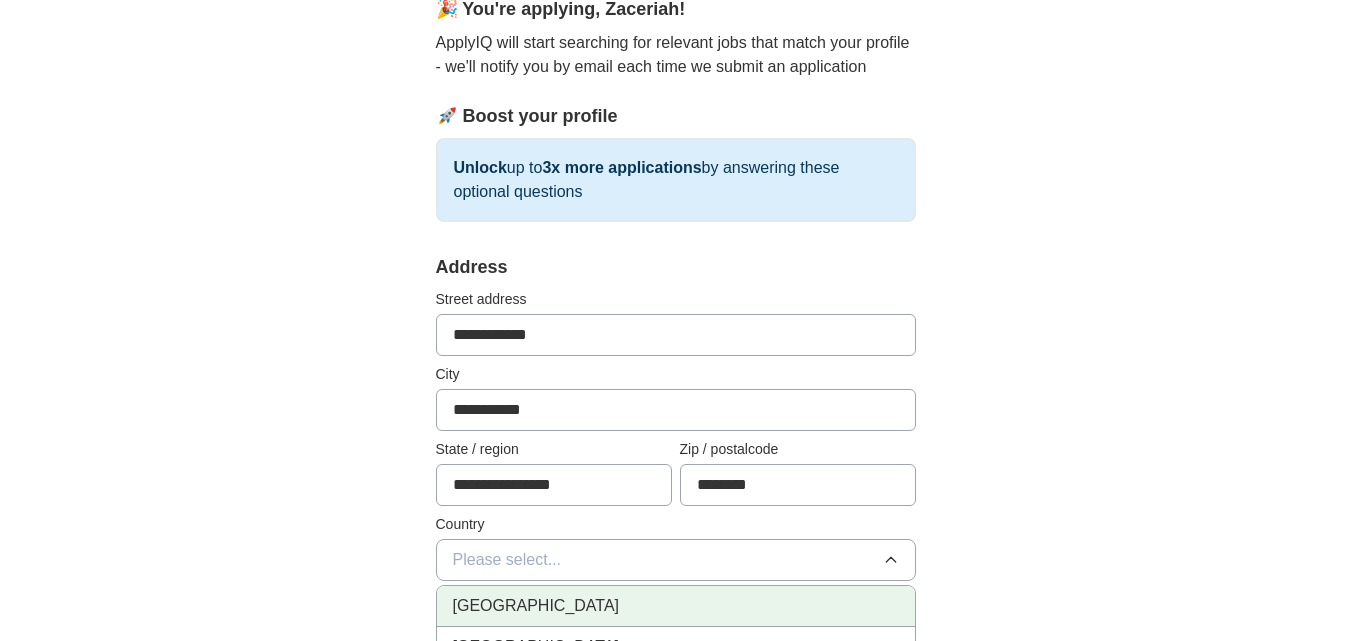 click on "[GEOGRAPHIC_DATA]" at bounding box center (676, 606) 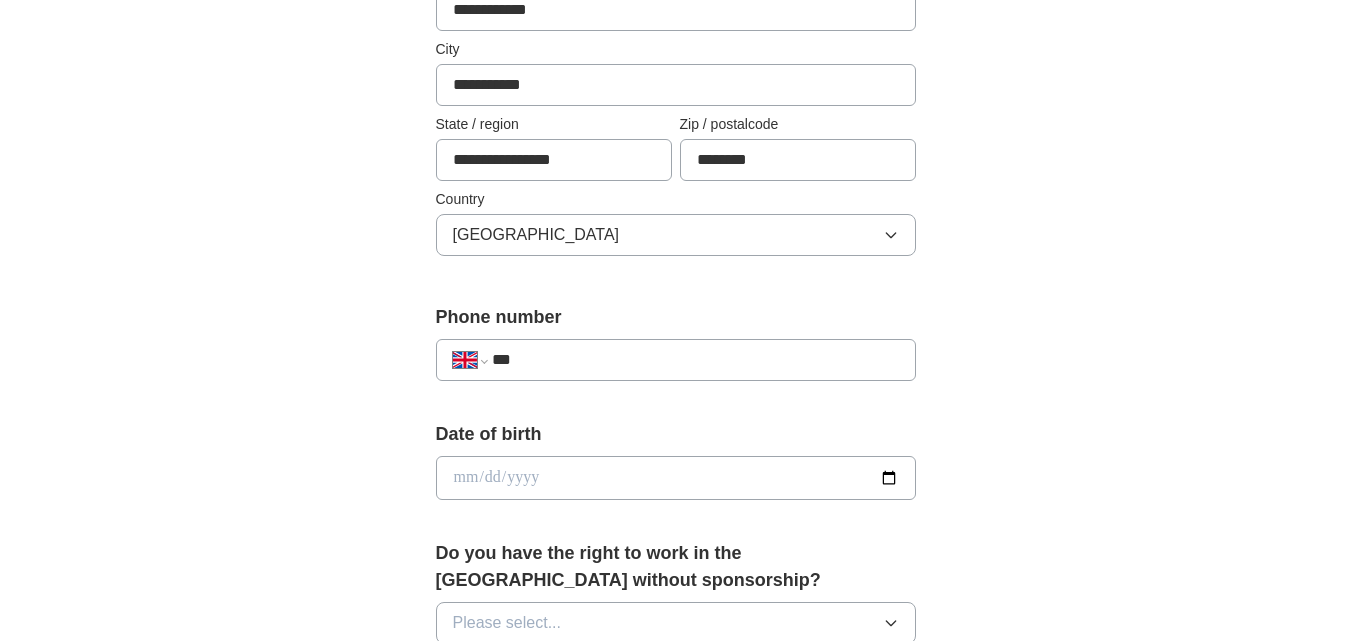 scroll, scrollTop: 526, scrollLeft: 0, axis: vertical 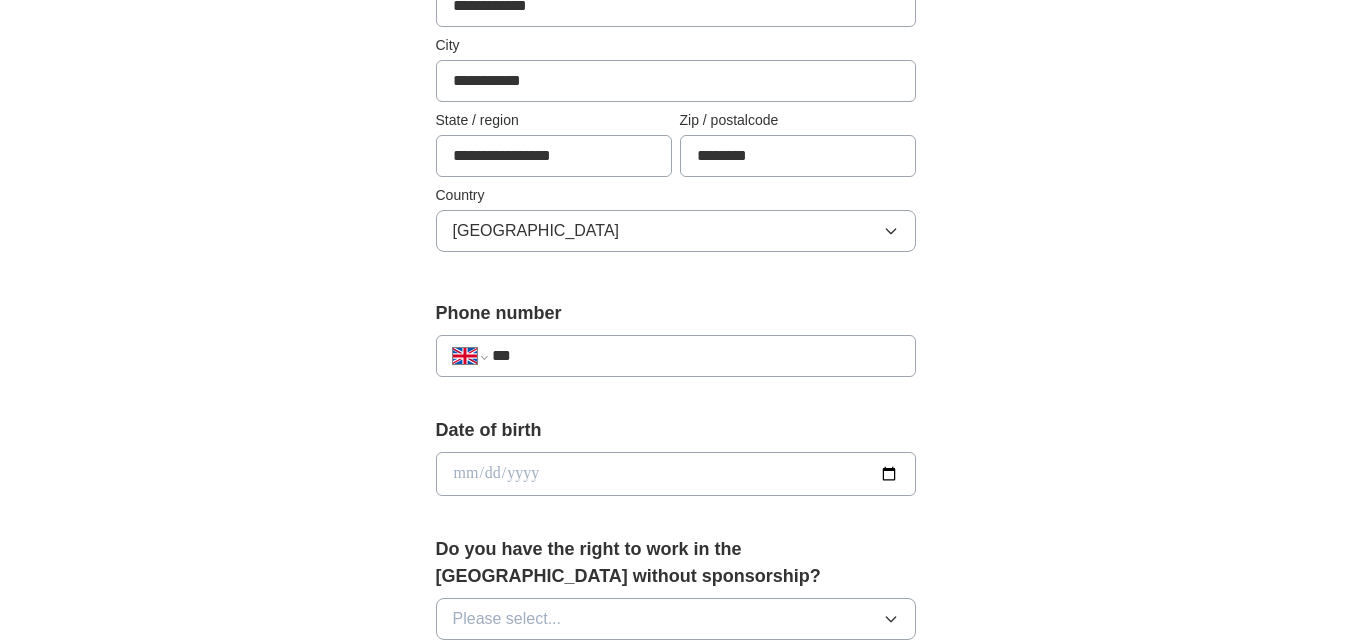 click on "***" at bounding box center (695, 356) 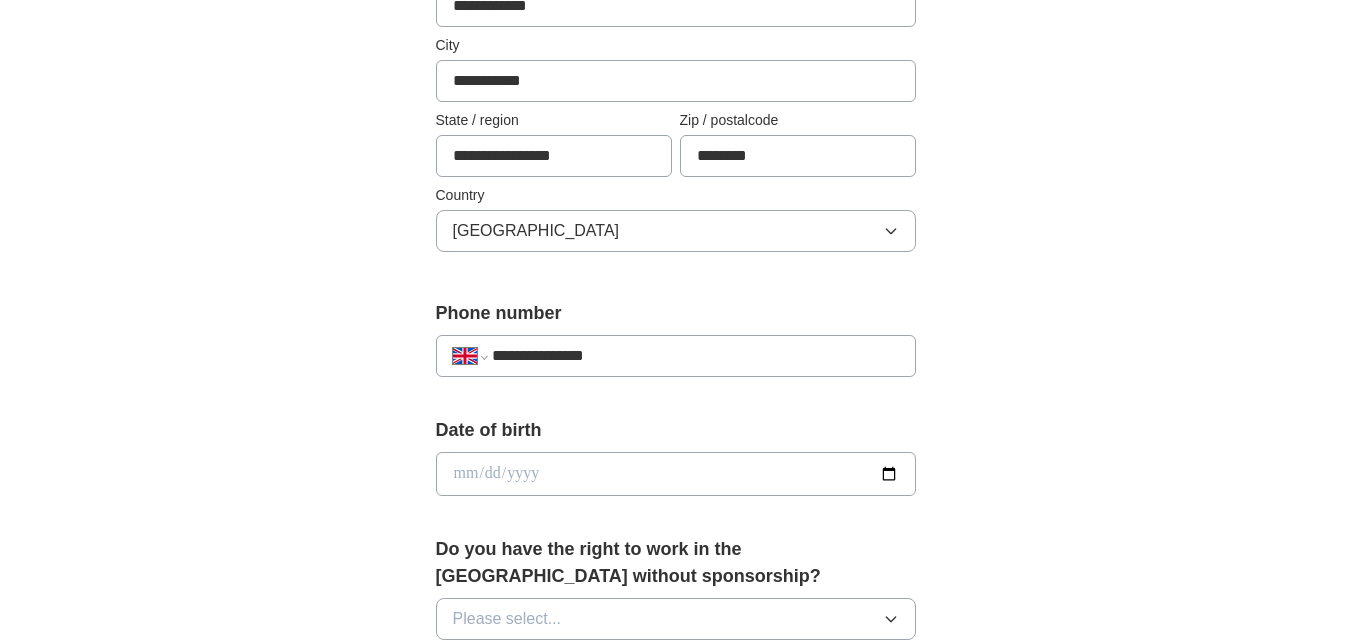 type on "**********" 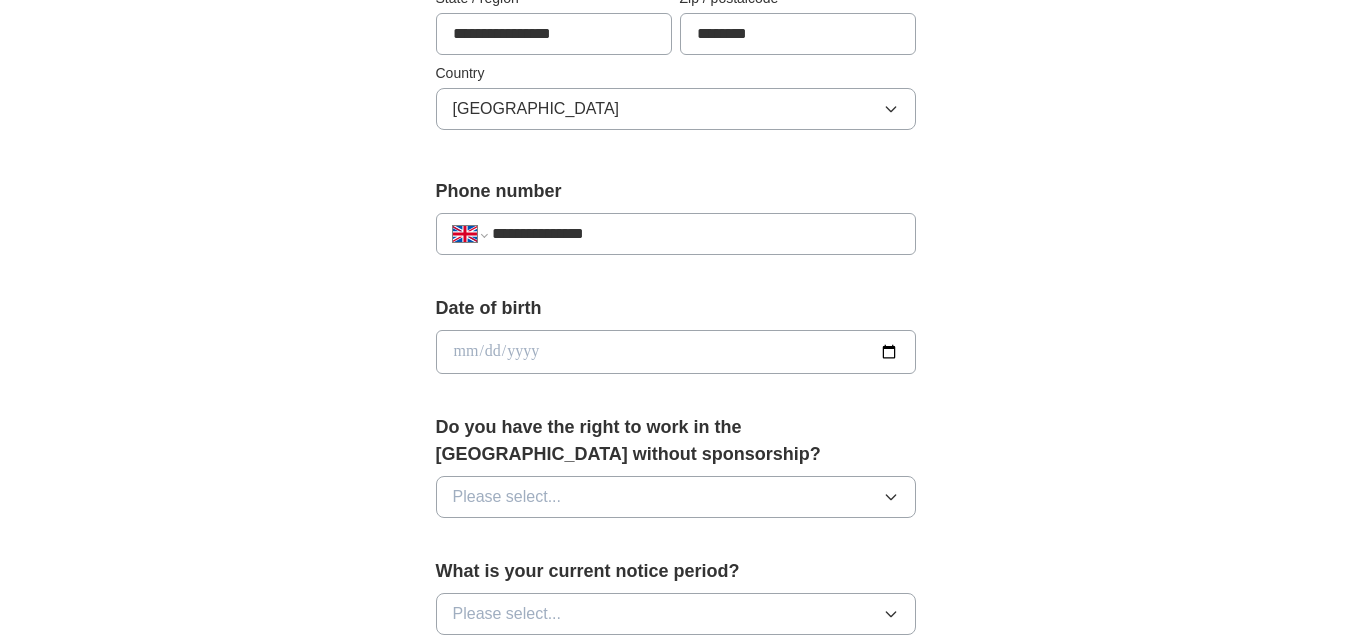 scroll, scrollTop: 649, scrollLeft: 0, axis: vertical 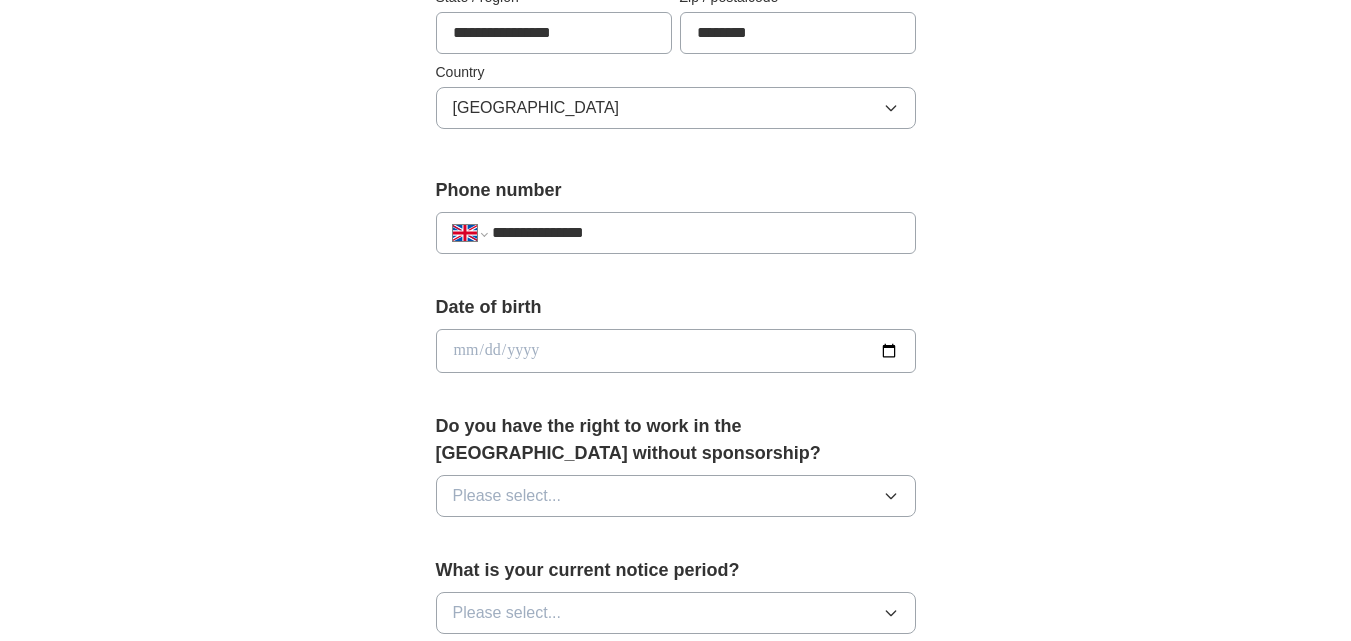 click at bounding box center (676, 351) 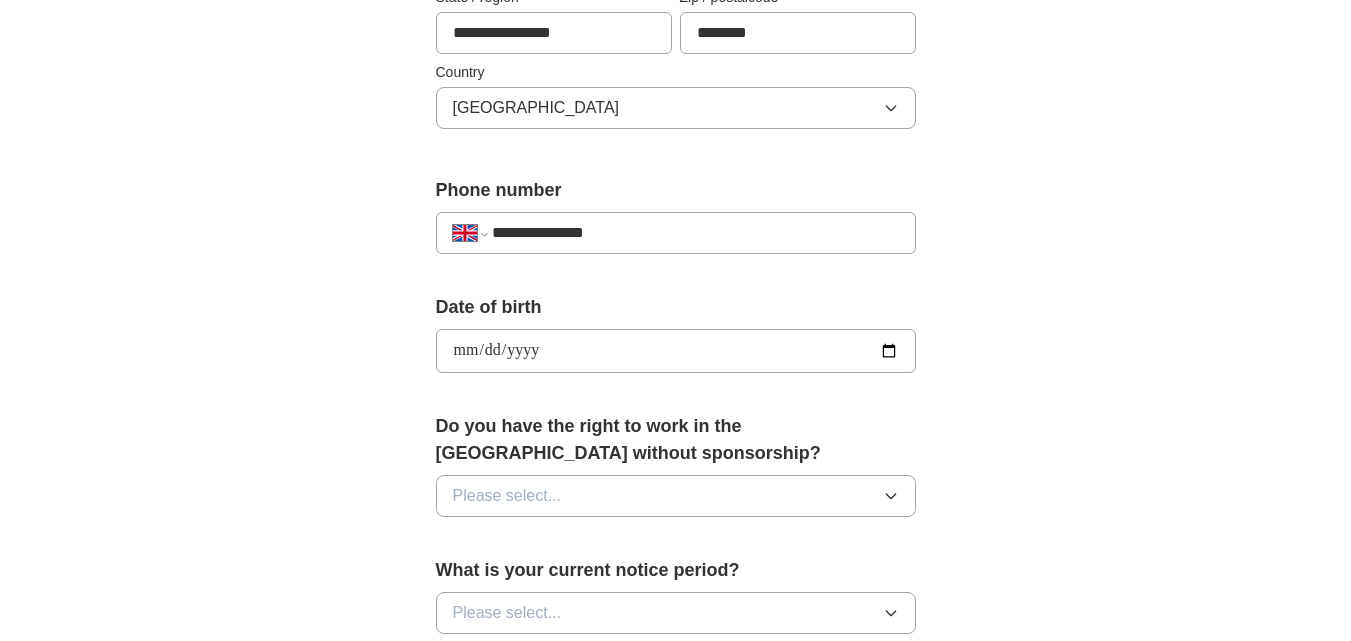 type on "**********" 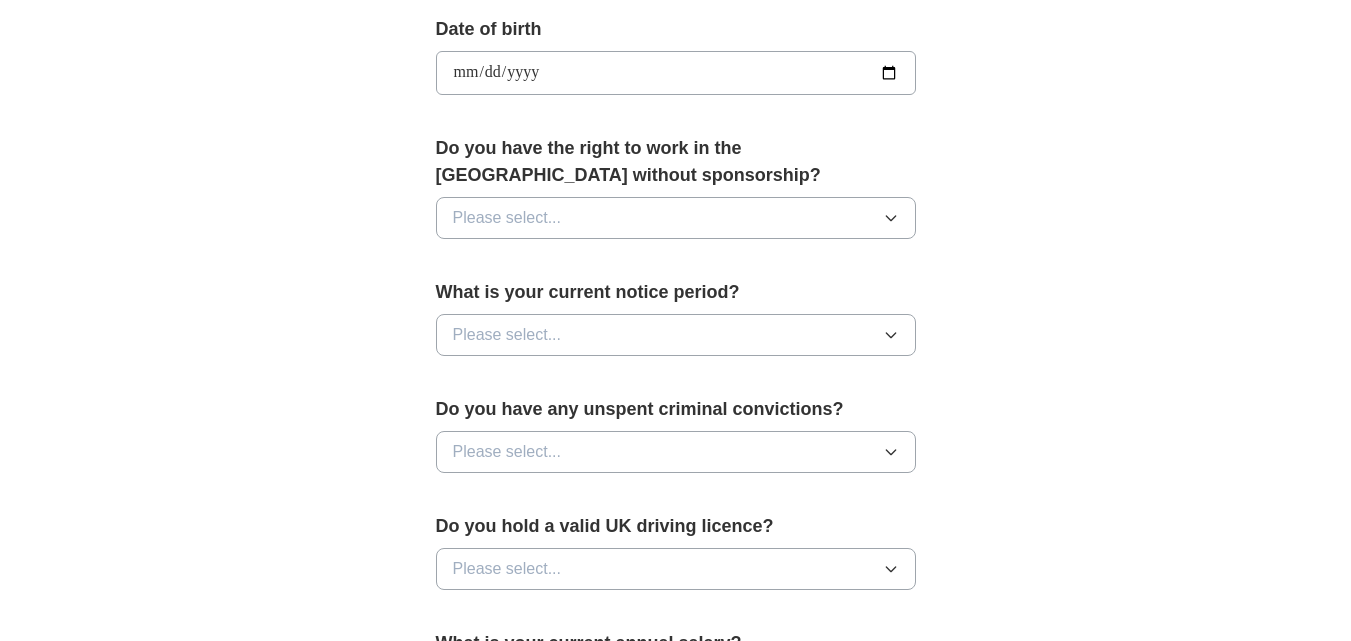 scroll, scrollTop: 931, scrollLeft: 0, axis: vertical 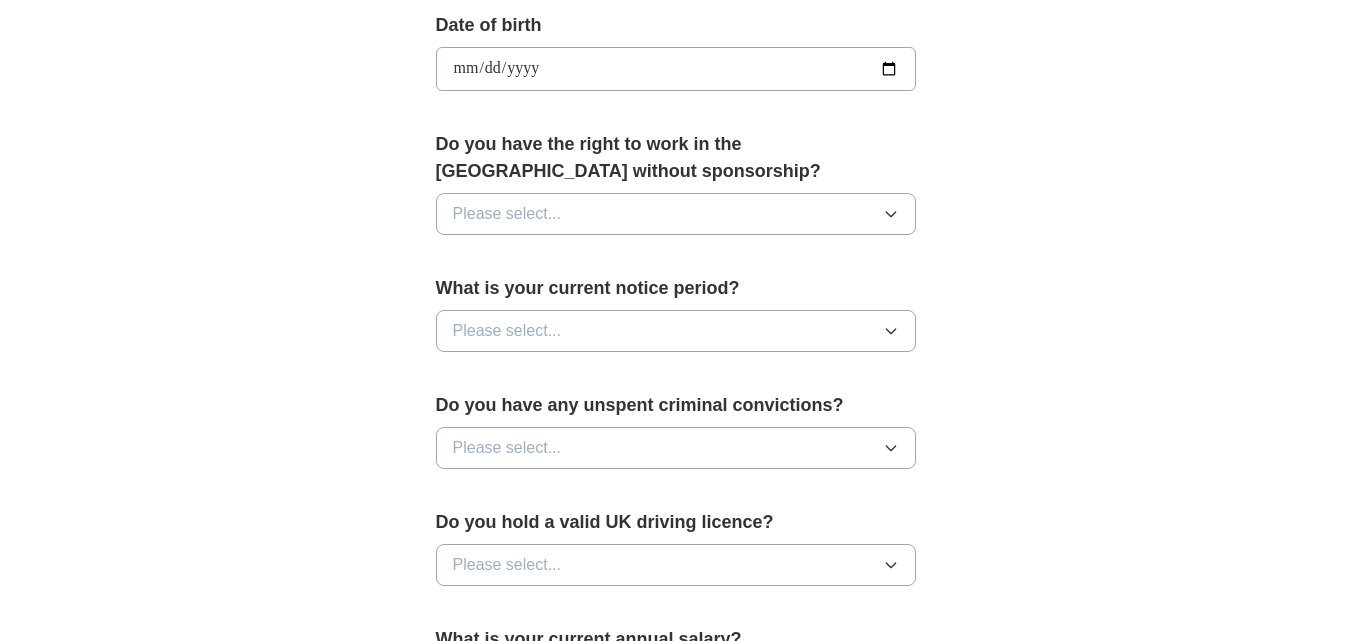 drag, startPoint x: 520, startPoint y: 191, endPoint x: 521, endPoint y: 211, distance: 20.024984 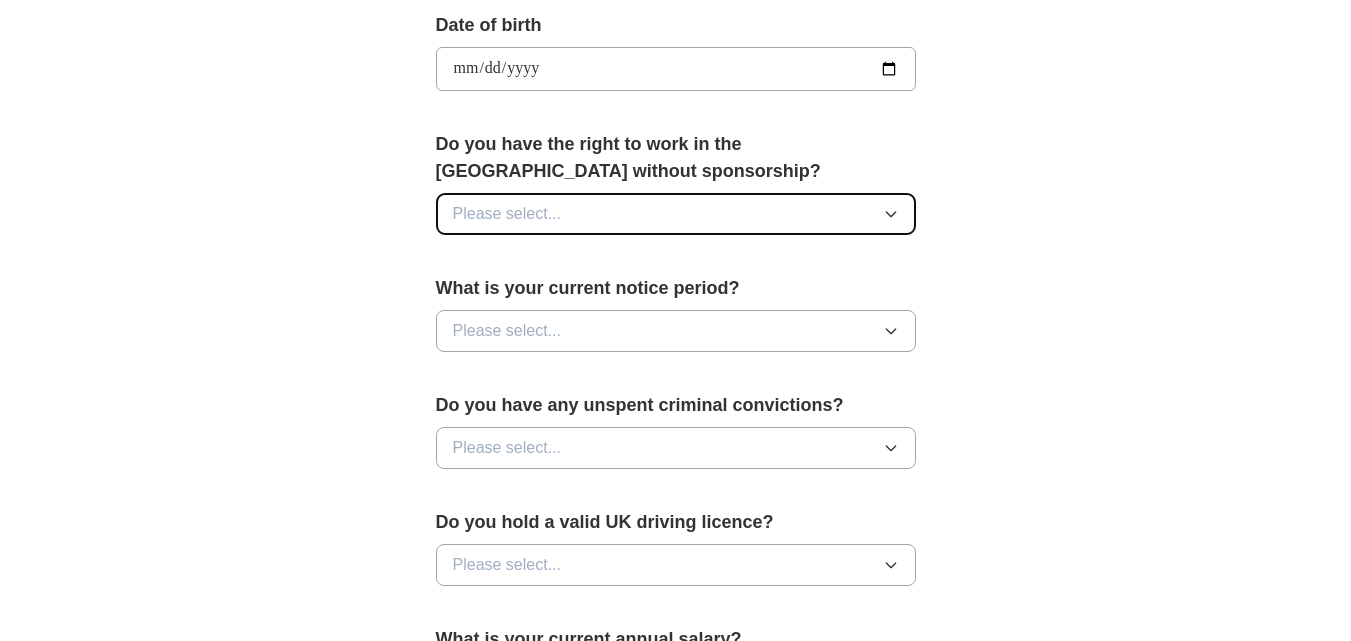 click on "Please select..." at bounding box center [507, 214] 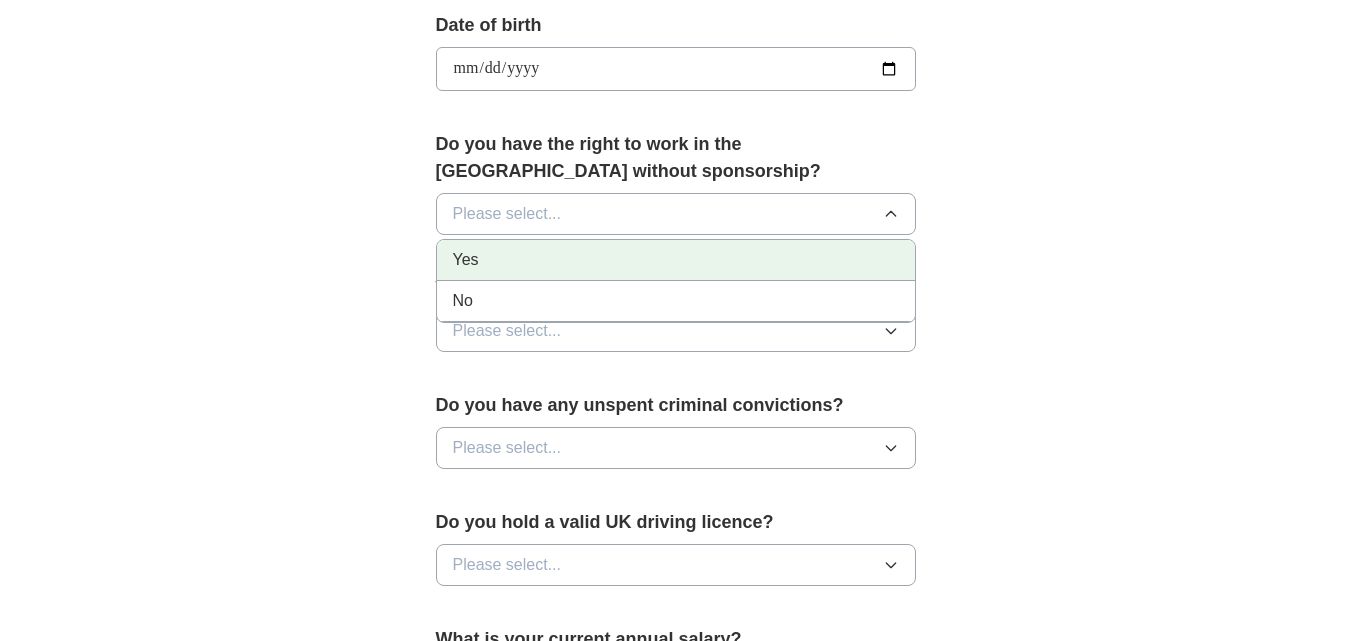 click on "Yes" at bounding box center (676, 260) 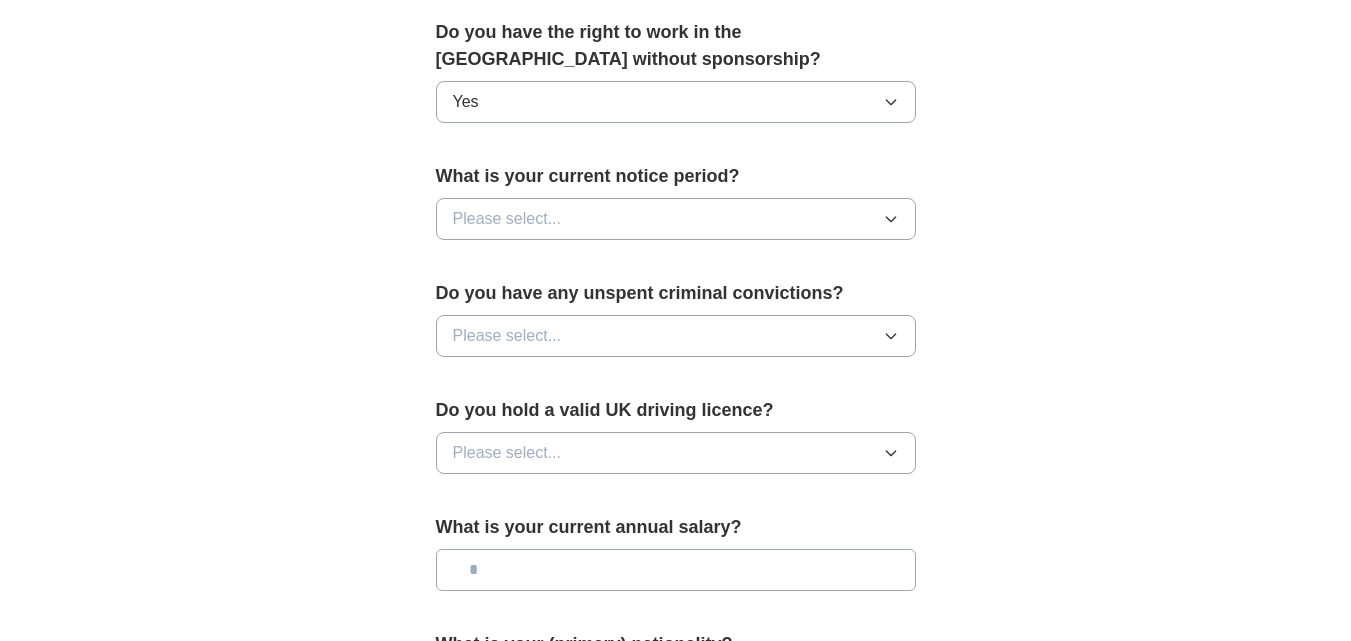 scroll, scrollTop: 1044, scrollLeft: 0, axis: vertical 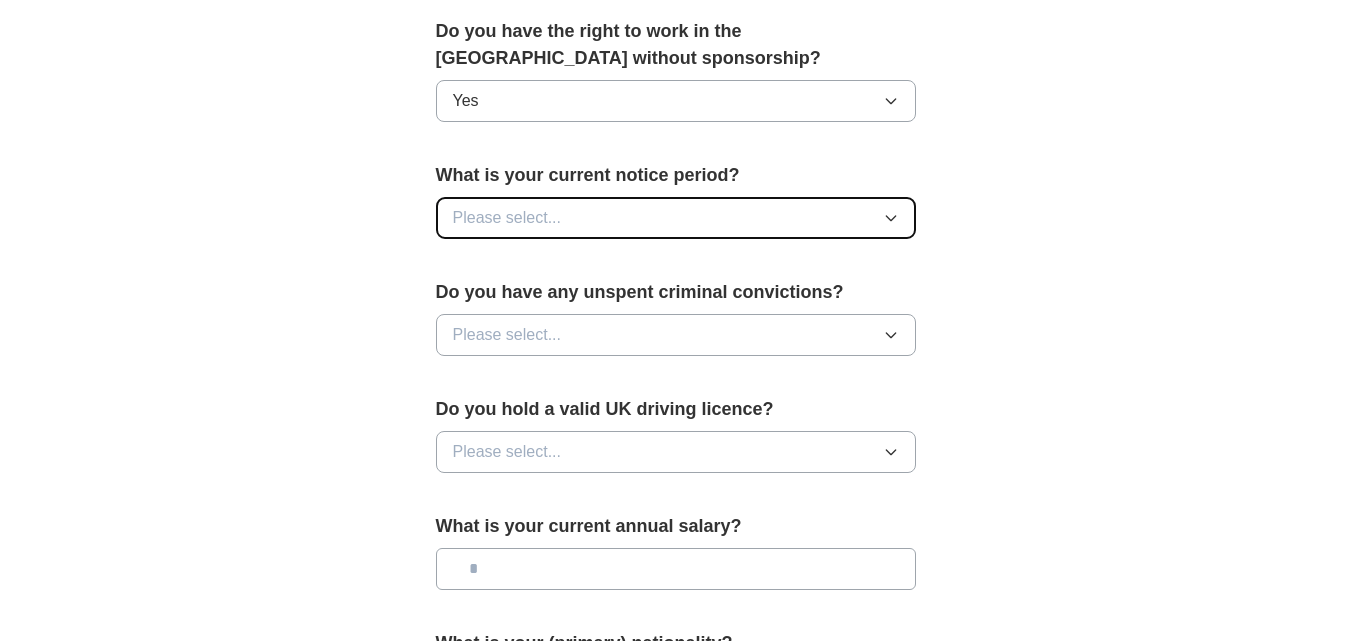 click on "Please select..." at bounding box center [507, 218] 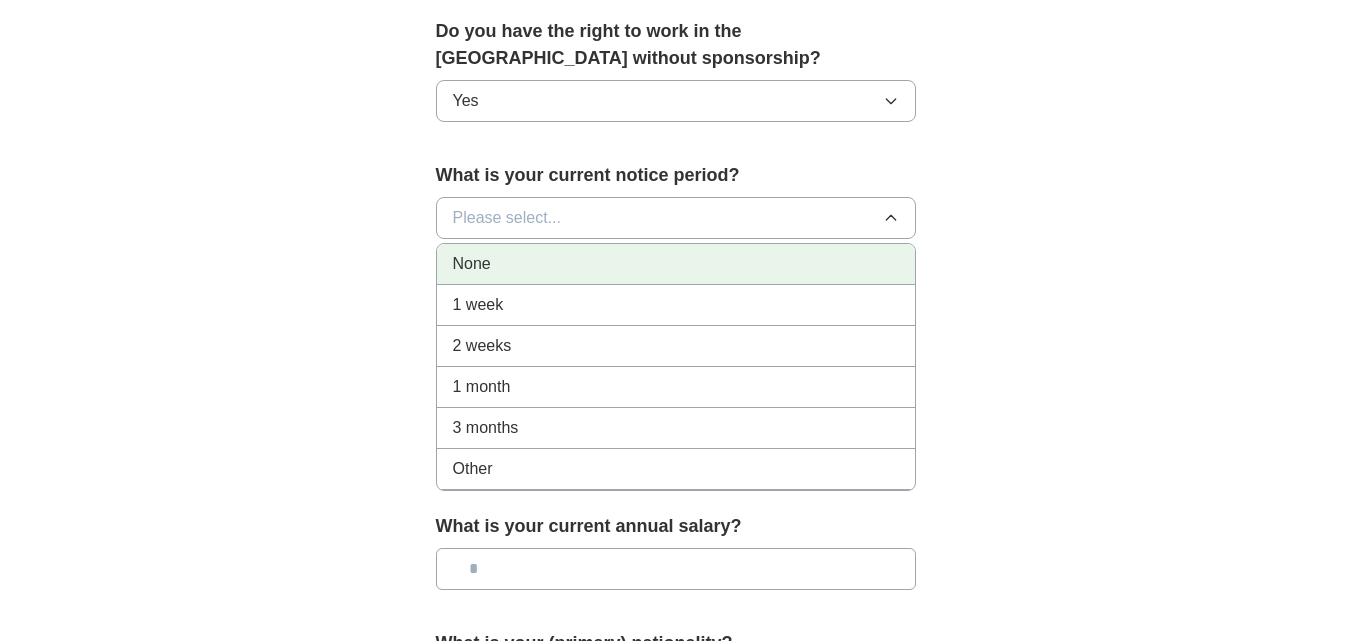 click on "None" at bounding box center [676, 264] 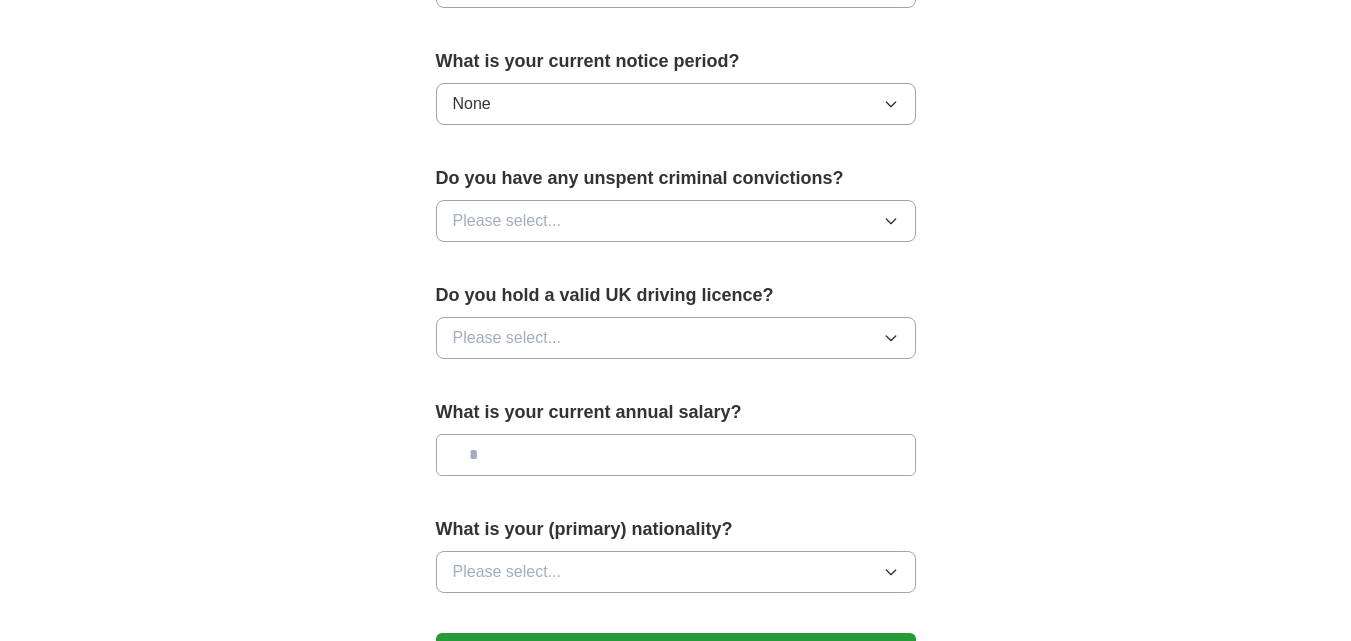 scroll, scrollTop: 1161, scrollLeft: 0, axis: vertical 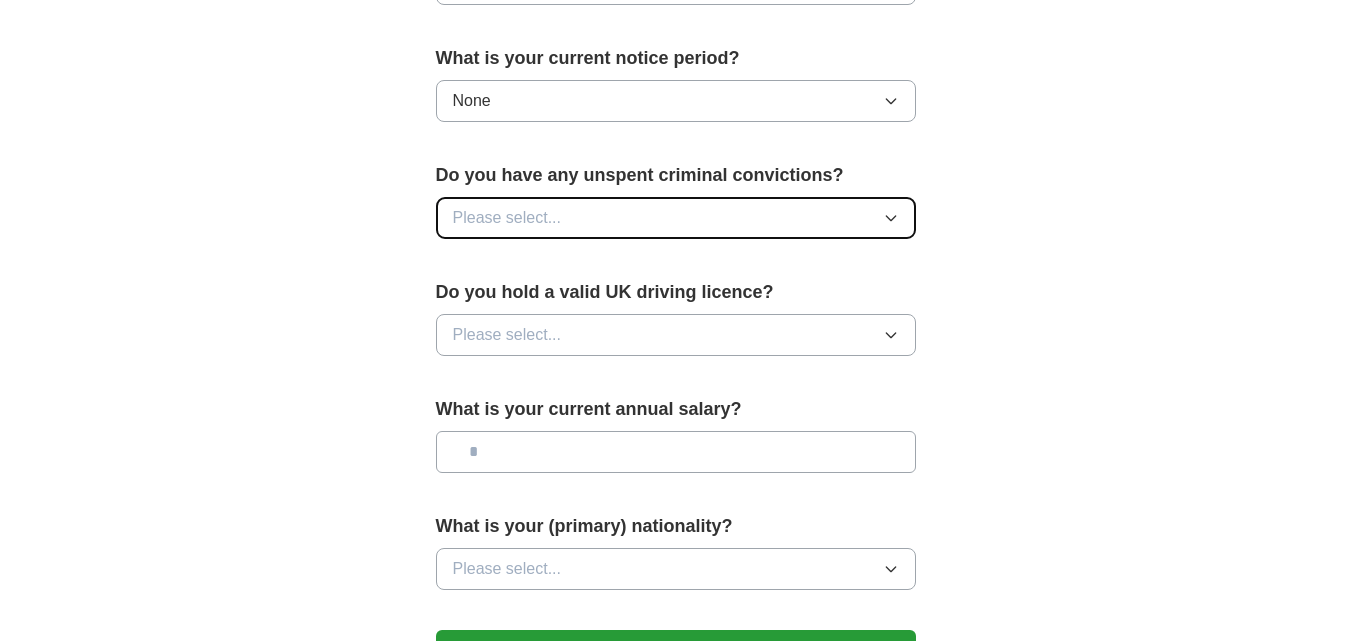 click on "Please select..." at bounding box center [676, 218] 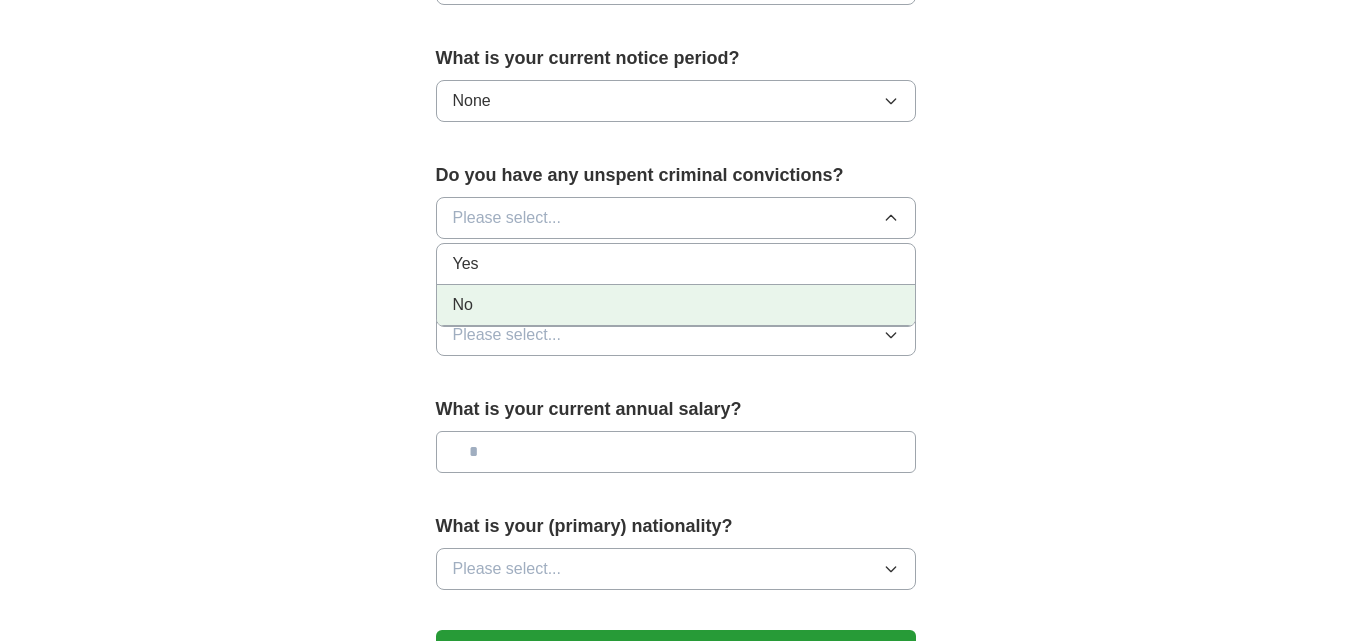 click on "No" at bounding box center (676, 305) 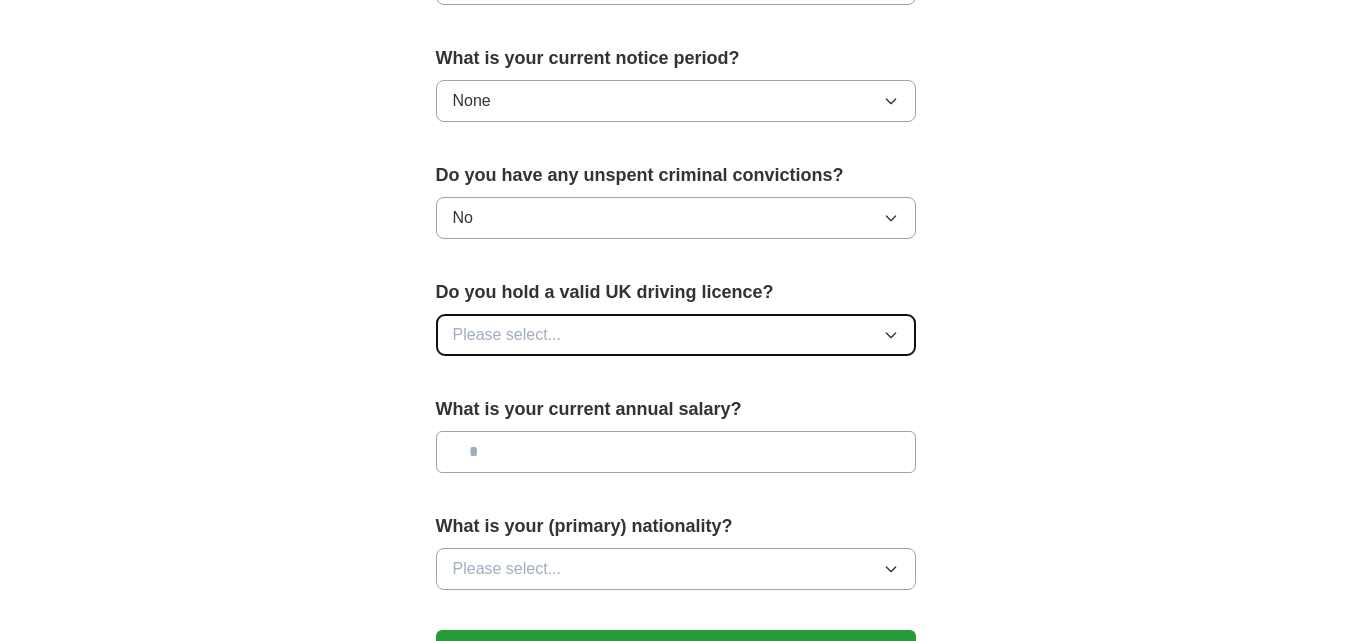 click on "Please select..." at bounding box center (676, 335) 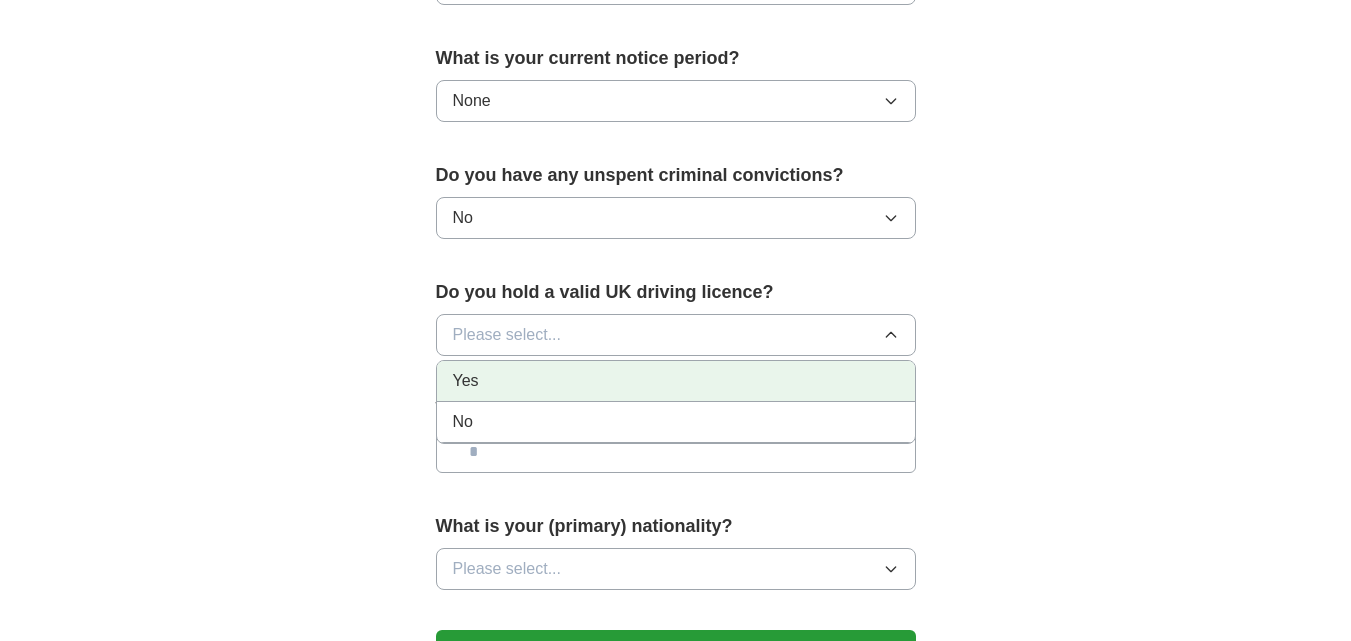 click on "Yes" at bounding box center [676, 381] 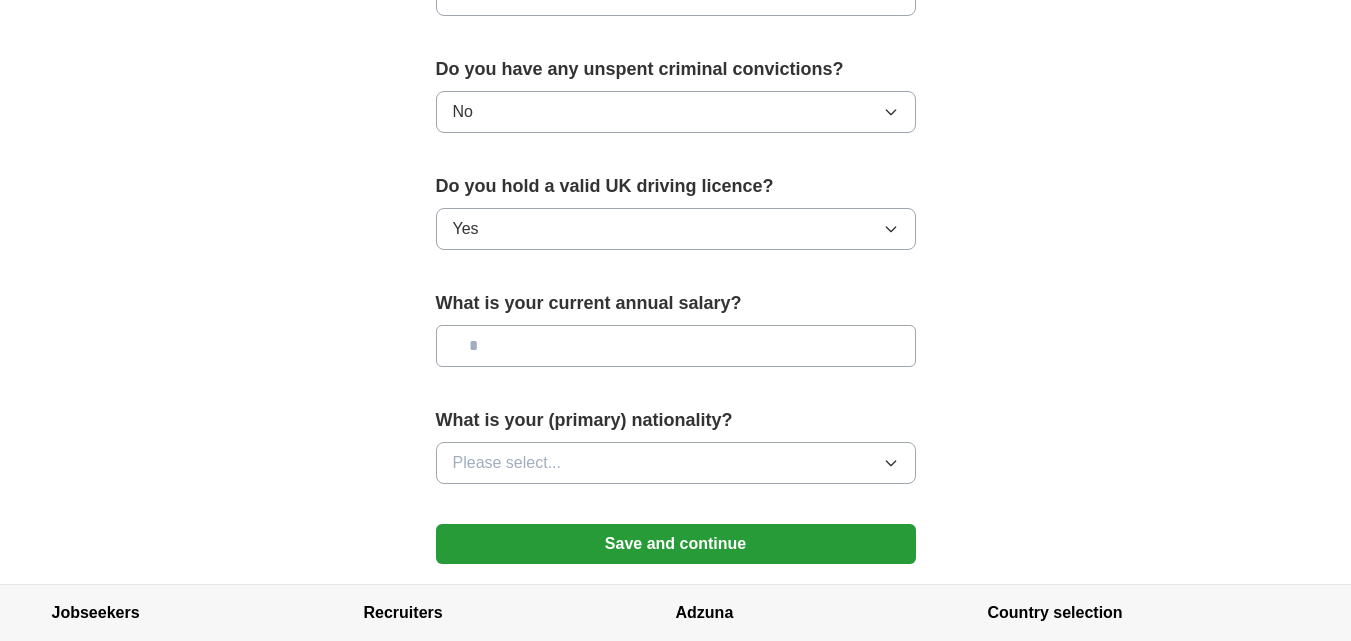 scroll, scrollTop: 1270, scrollLeft: 0, axis: vertical 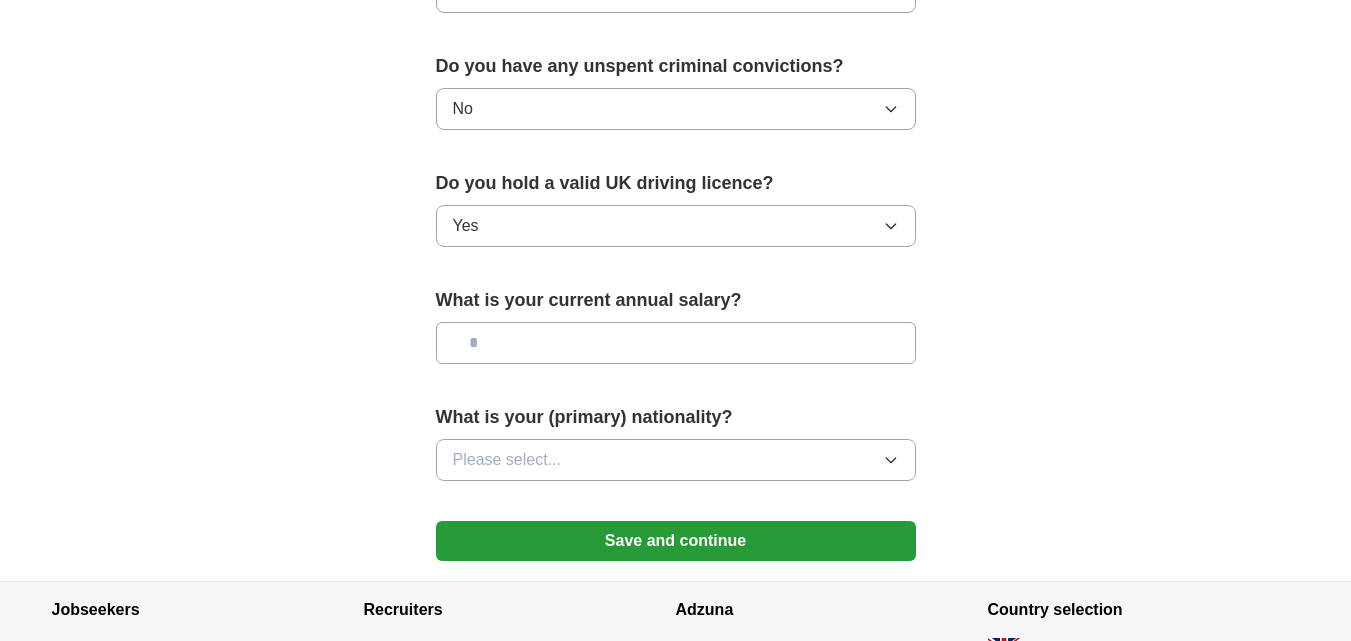 click at bounding box center [676, 343] 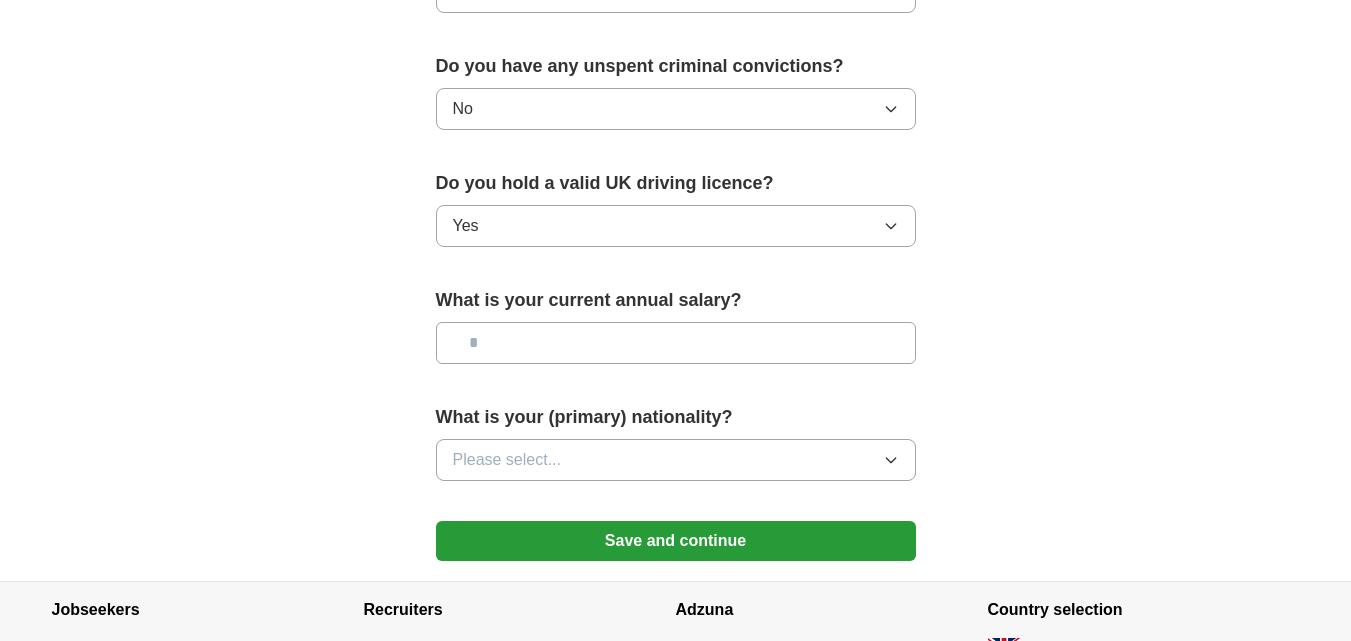 type on "**" 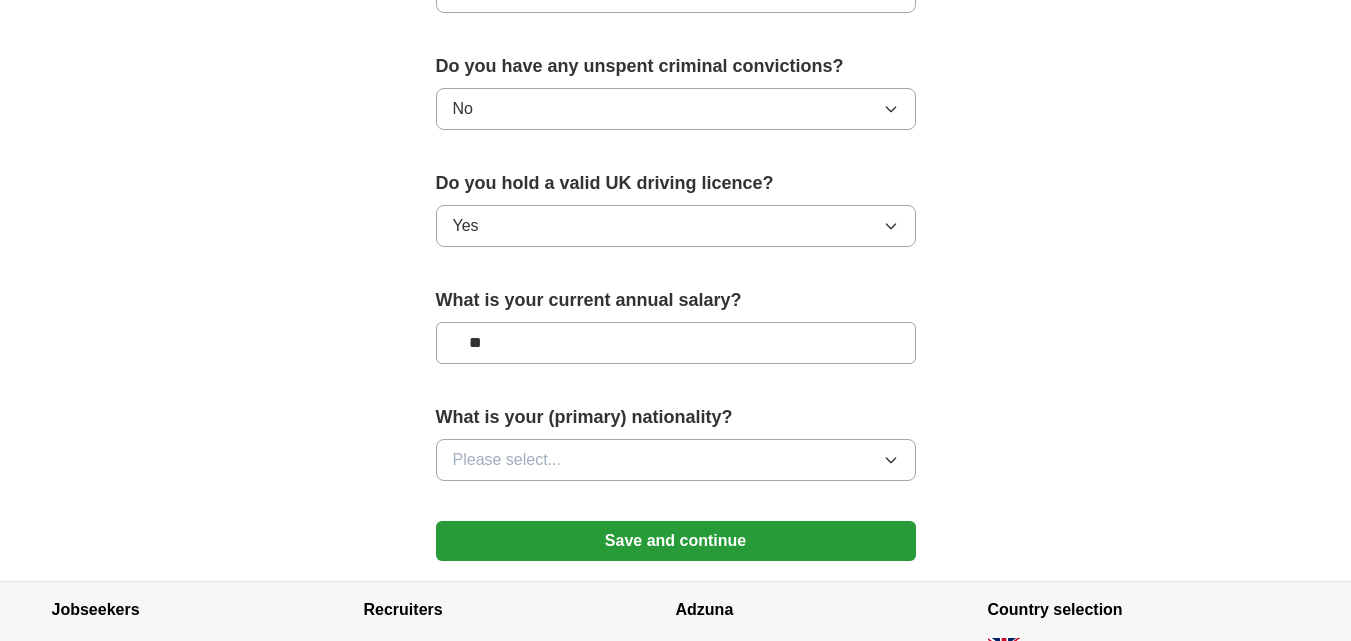 type on "**" 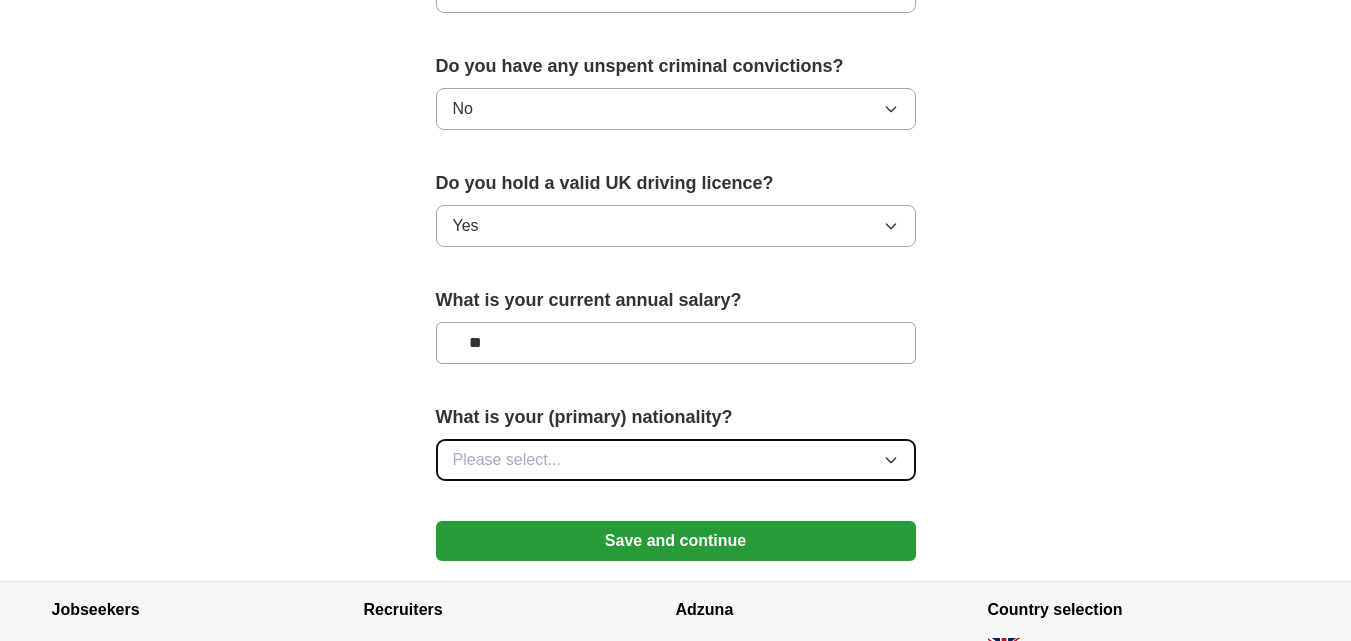 click on "Please select..." at bounding box center [676, 460] 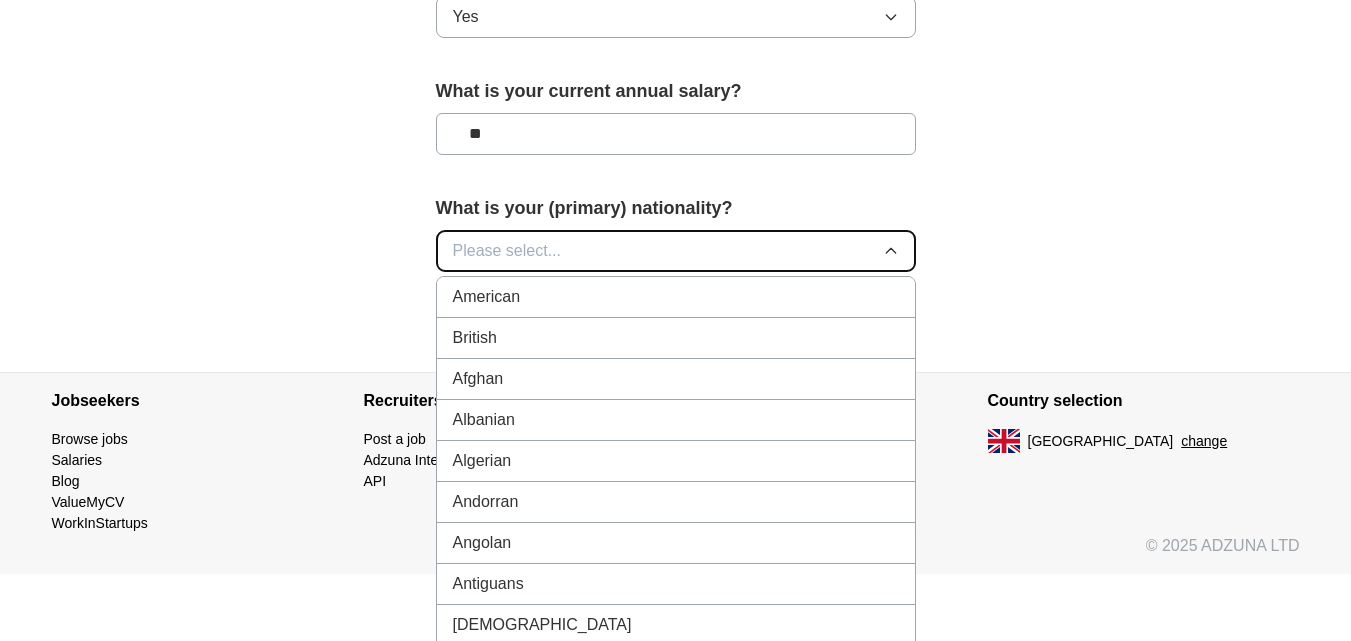 scroll, scrollTop: 1480, scrollLeft: 0, axis: vertical 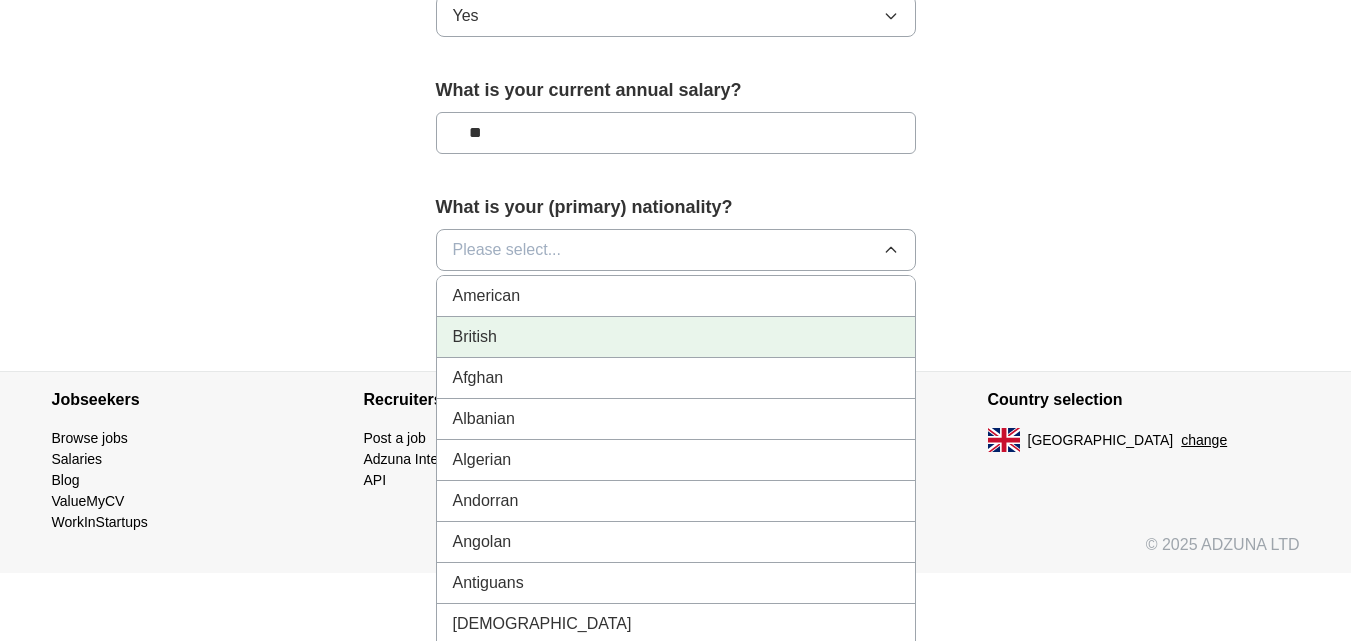 click on "British" at bounding box center [676, 337] 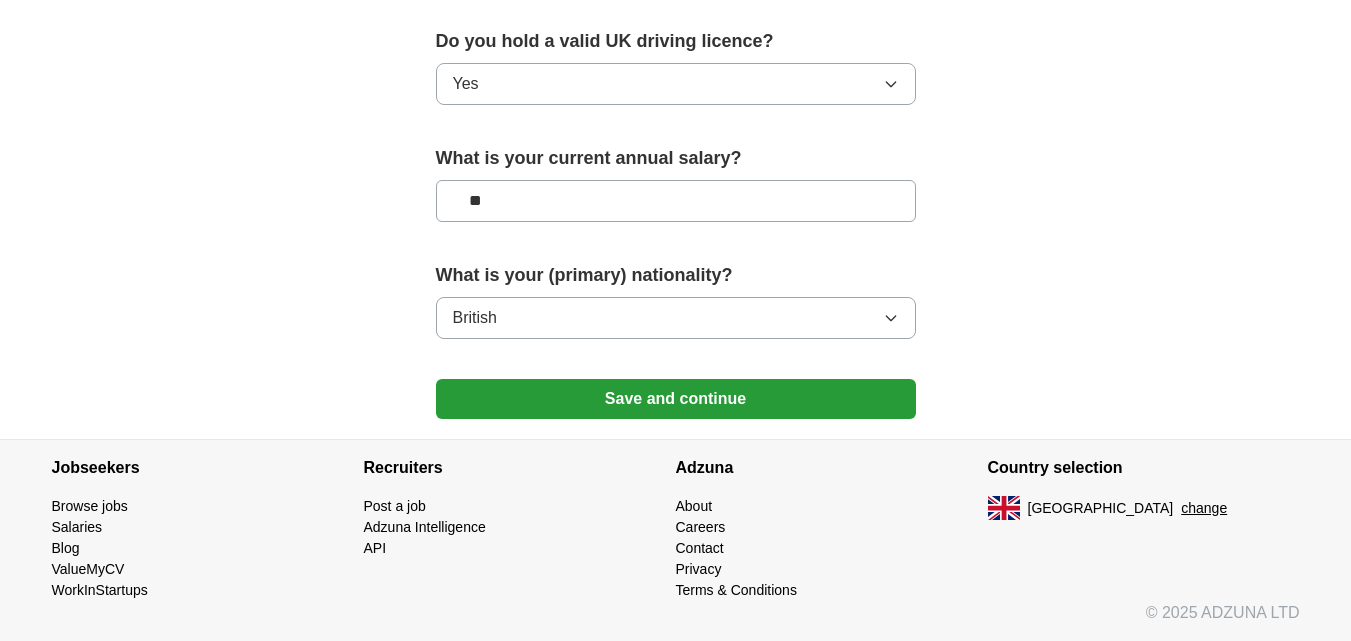 scroll, scrollTop: 1412, scrollLeft: 0, axis: vertical 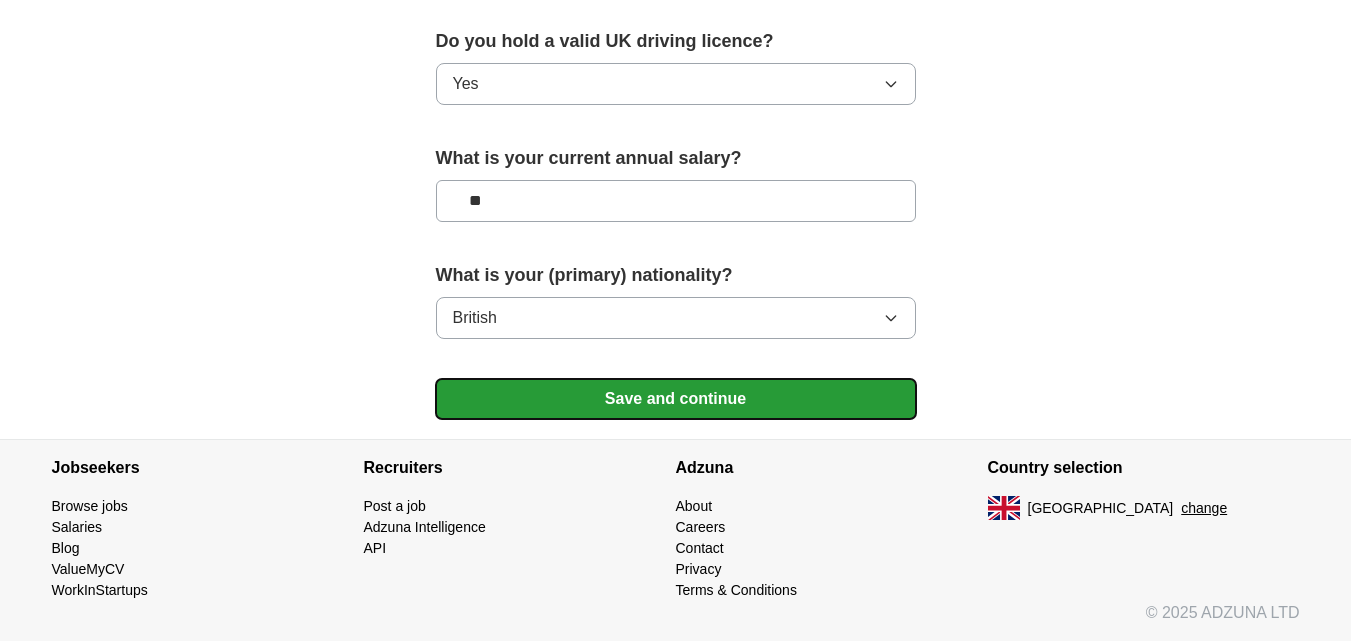 click on "Save and continue" at bounding box center [676, 399] 